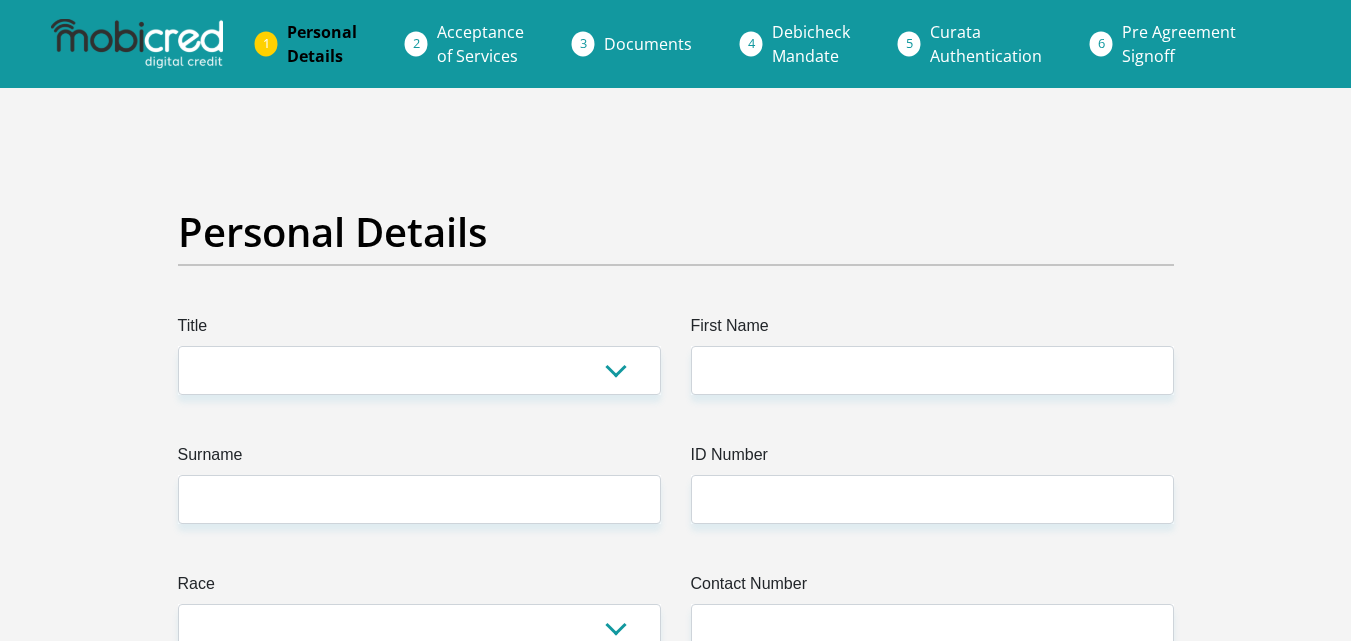 scroll, scrollTop: 0, scrollLeft: 0, axis: both 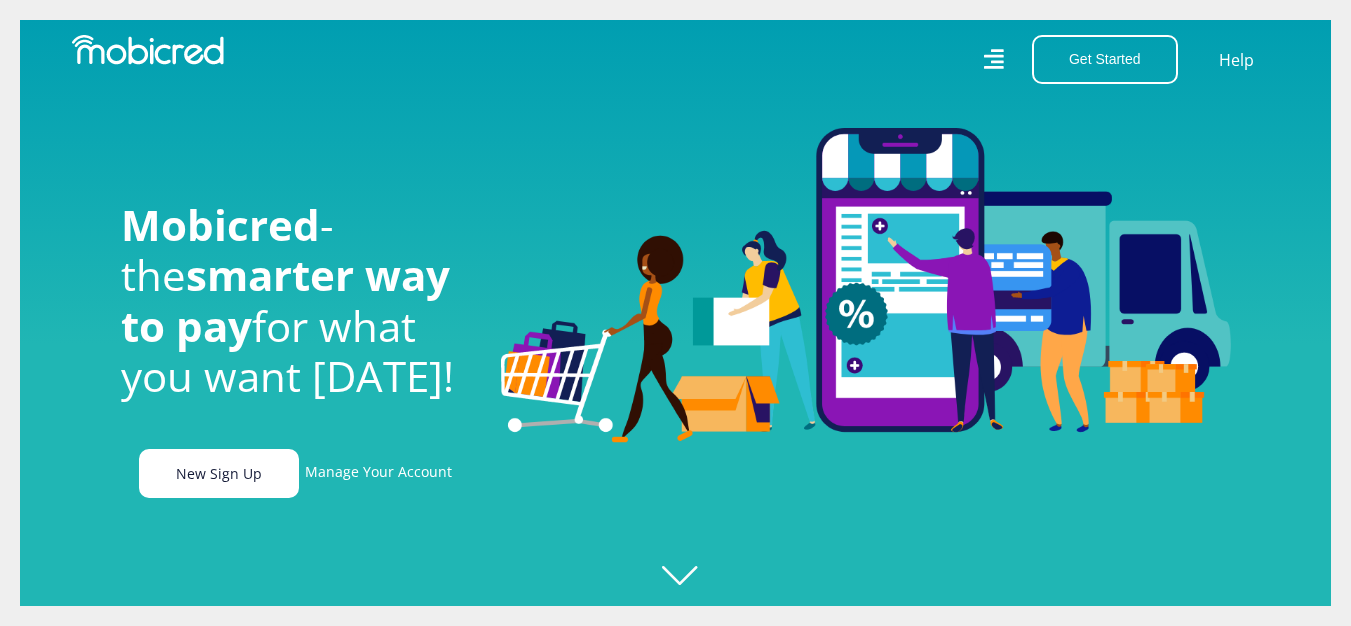 click on "New Sign Up" at bounding box center [219, 473] 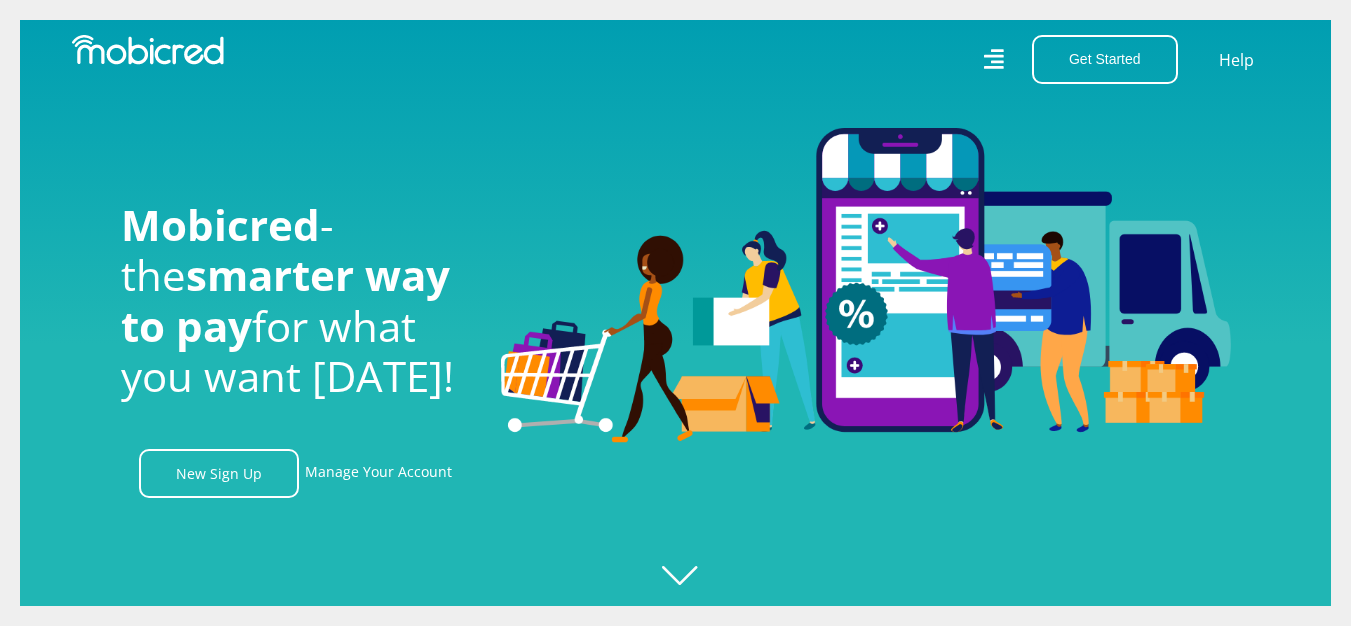 scroll, scrollTop: 0, scrollLeft: 4560, axis: horizontal 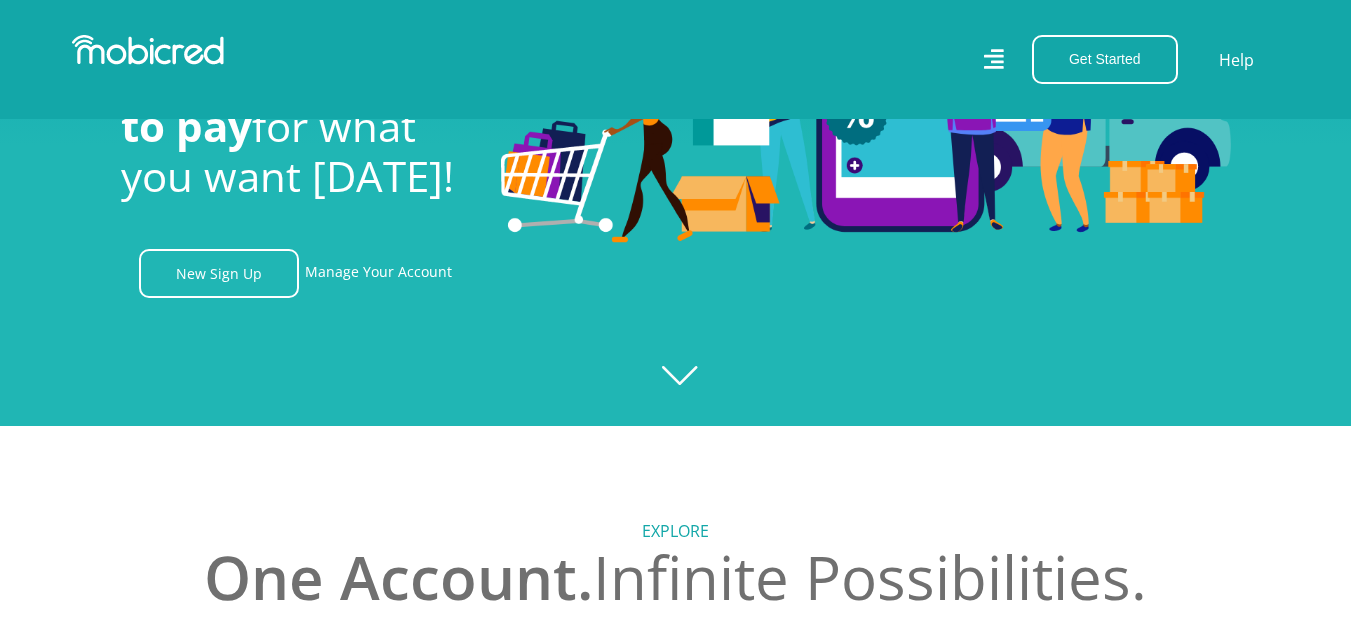 click at bounding box center [675, 113] 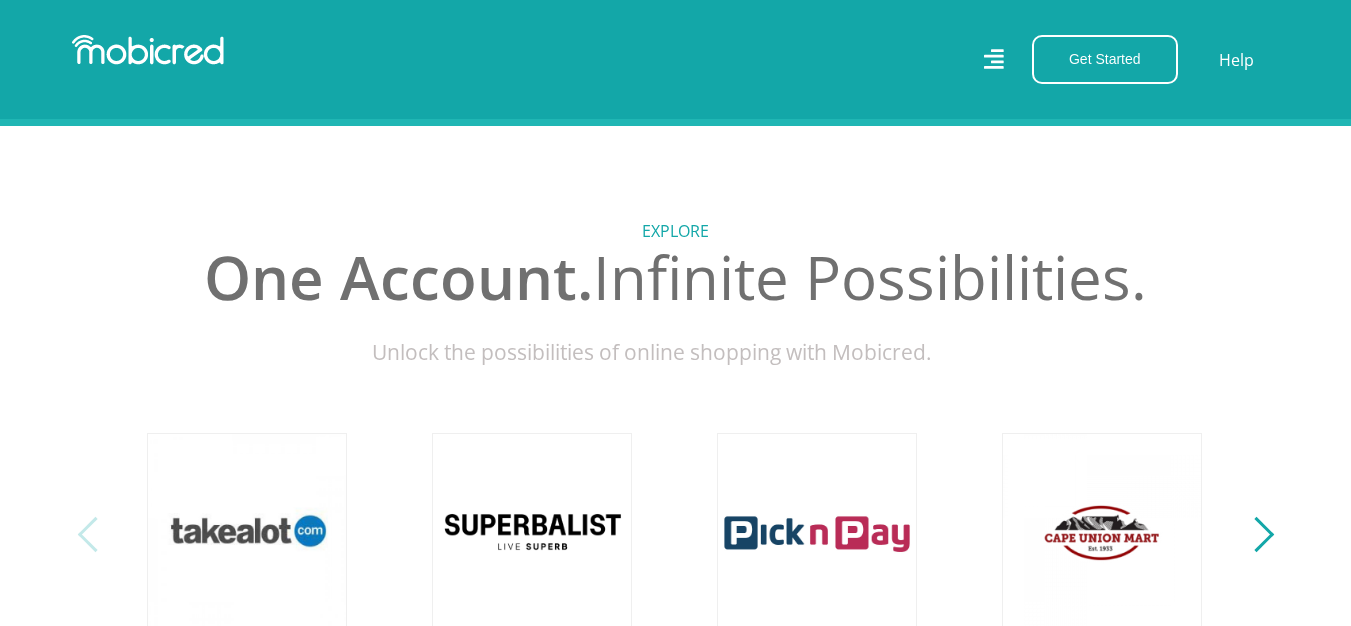 scroll, scrollTop: 0, scrollLeft: 0, axis: both 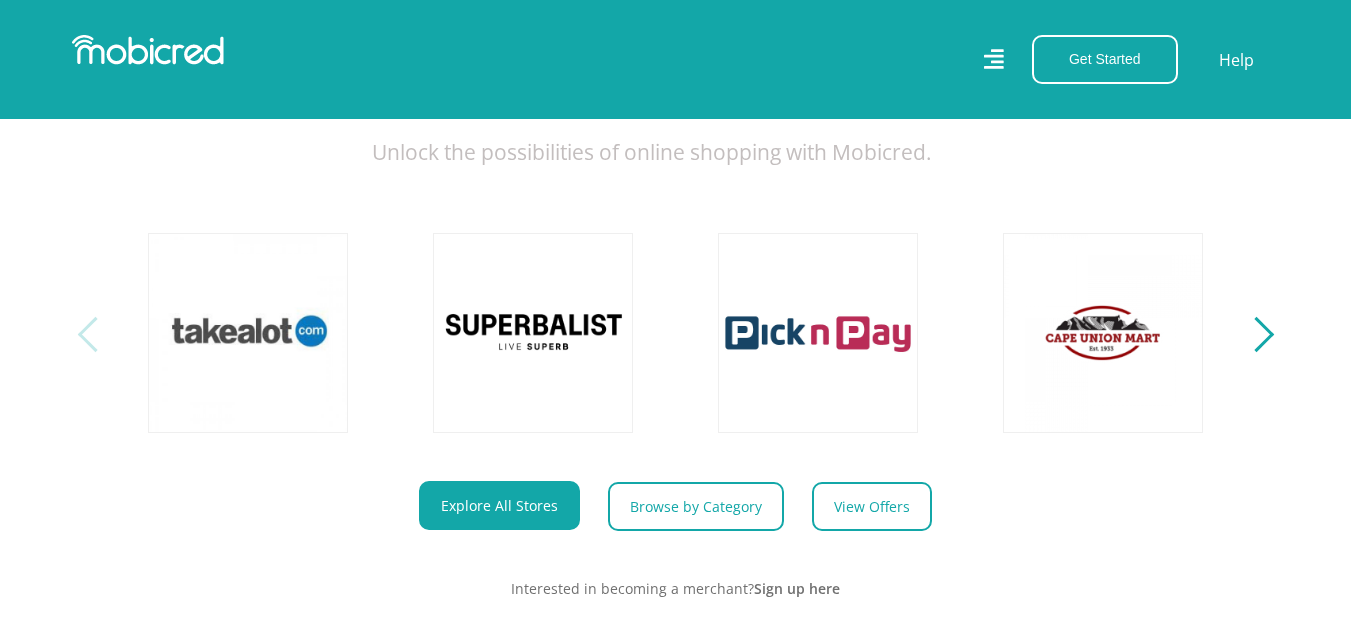 click at bounding box center [1255, 334] 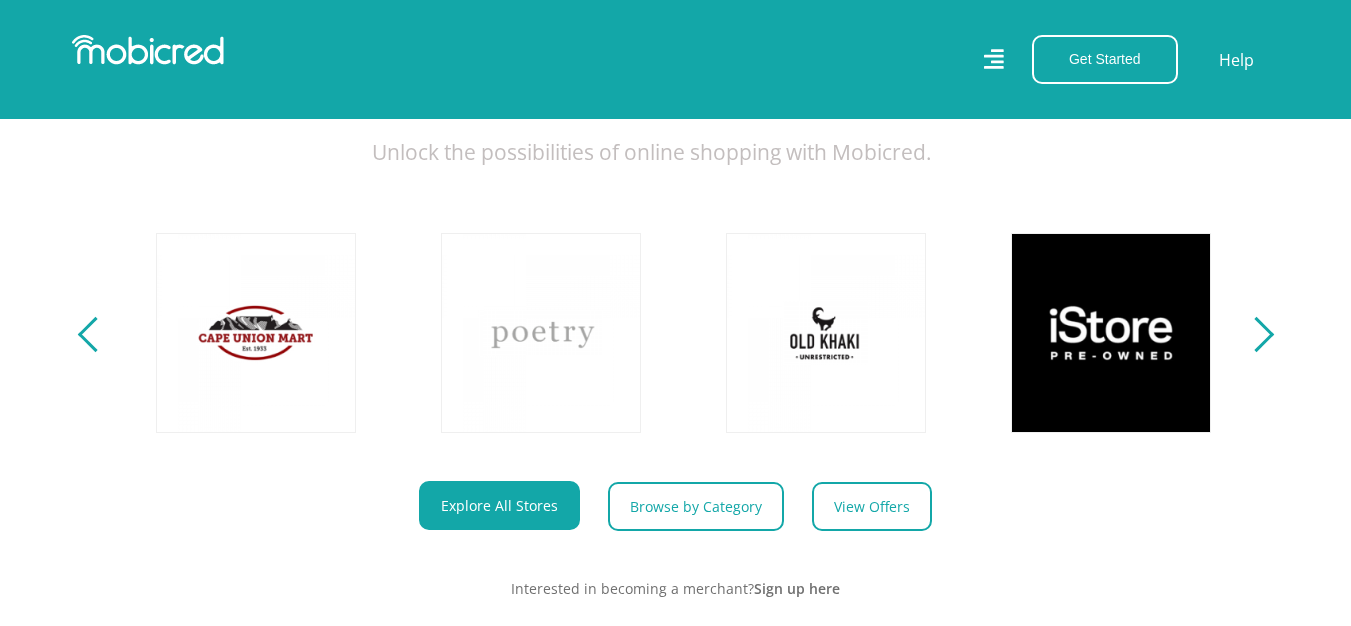 scroll, scrollTop: 0, scrollLeft: 1140, axis: horizontal 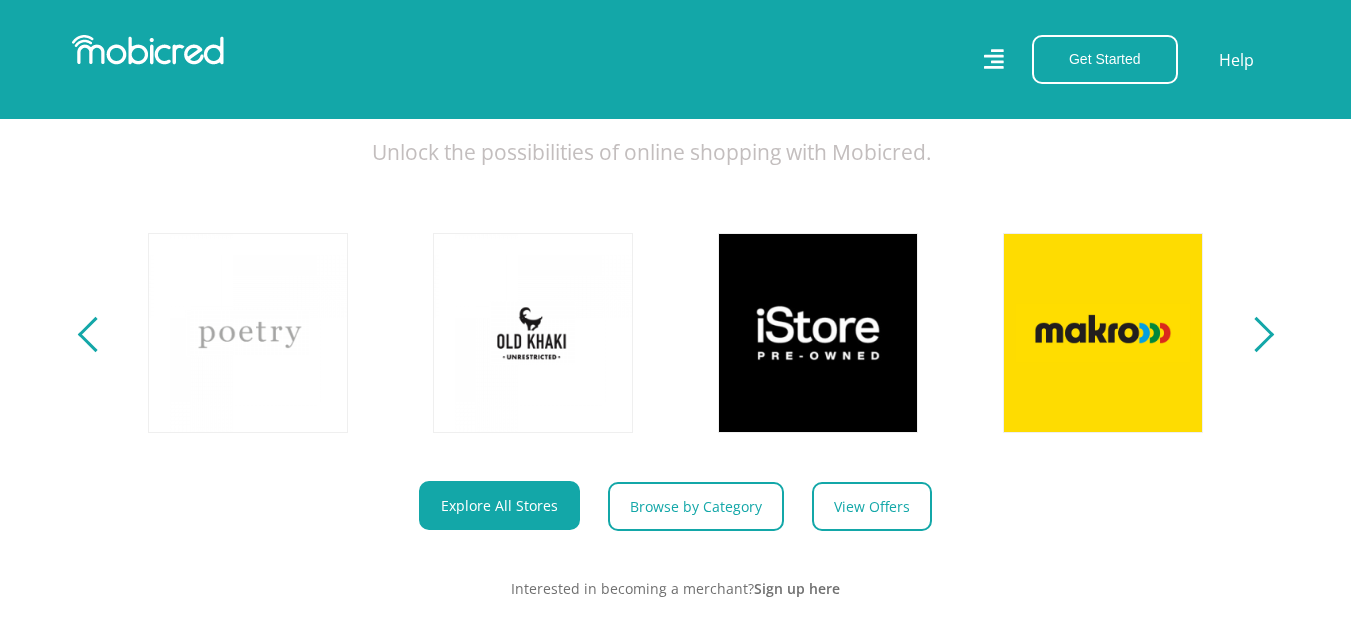 click at bounding box center [1255, 334] 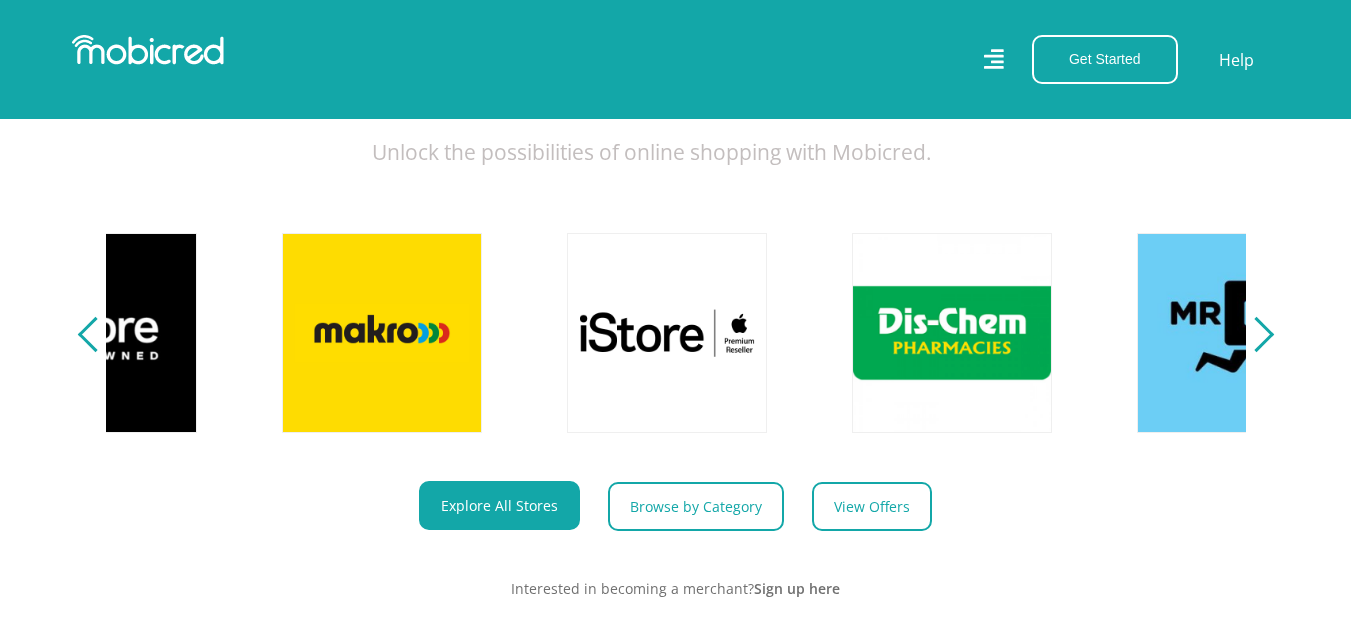 scroll, scrollTop: 0, scrollLeft: 2280, axis: horizontal 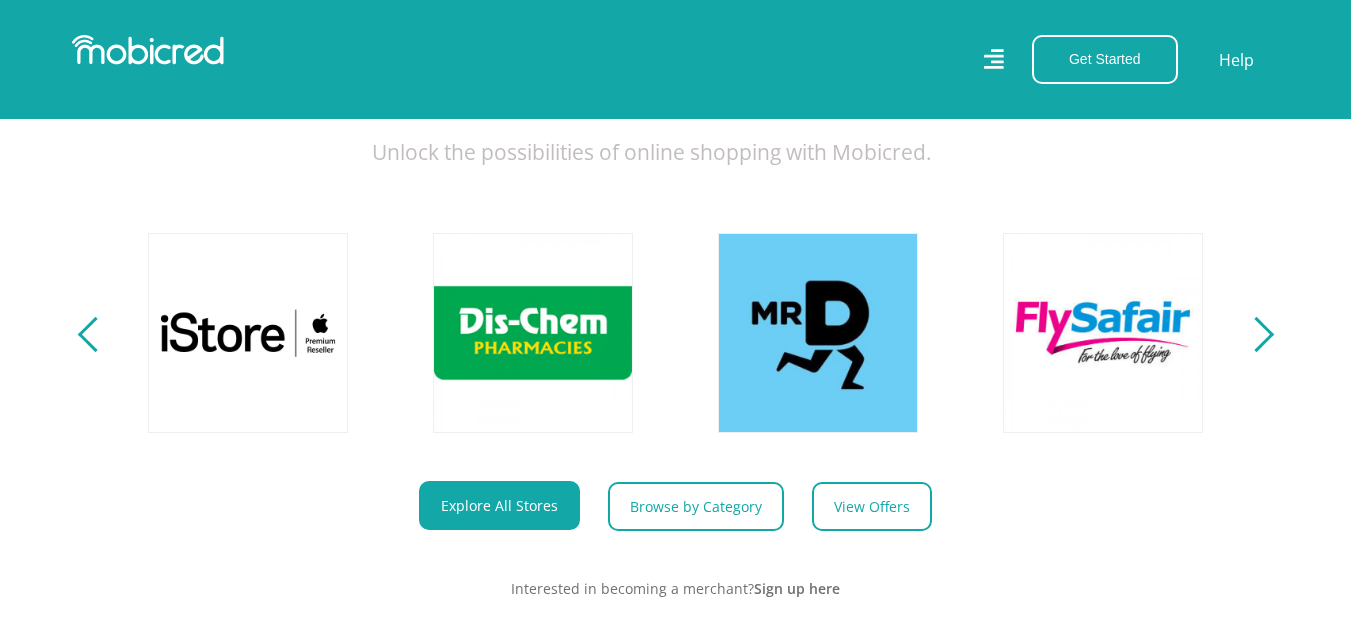 click at bounding box center [1255, 334] 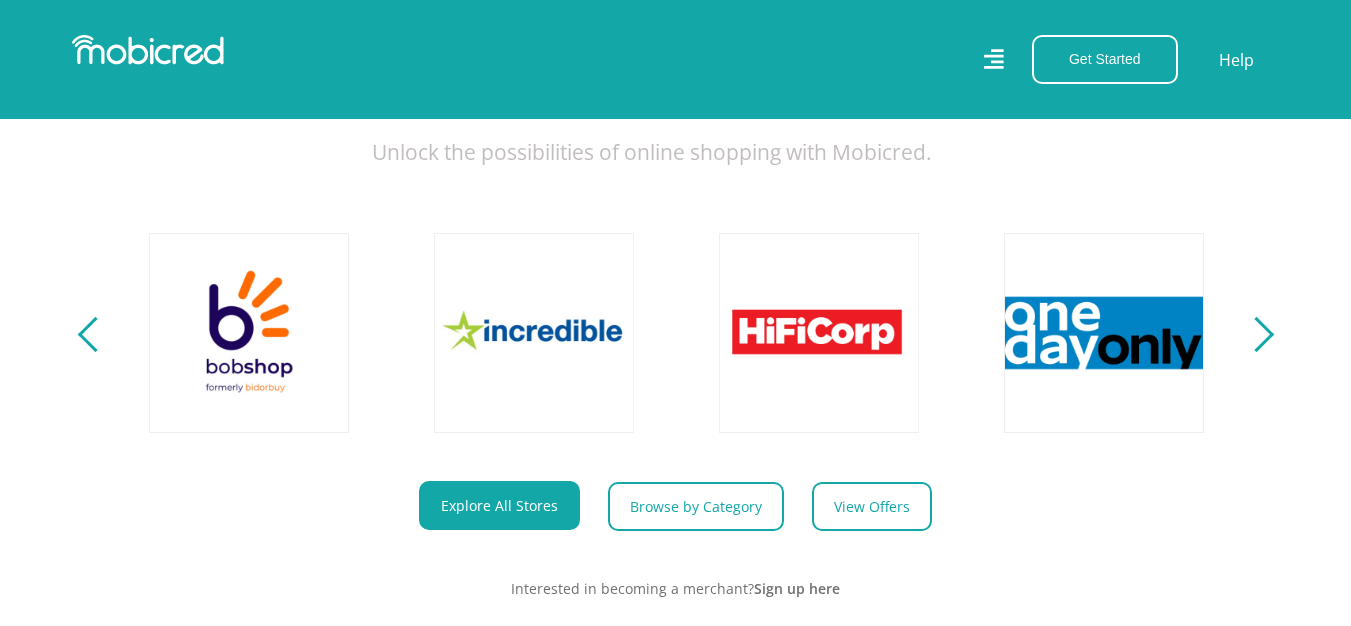scroll, scrollTop: 0, scrollLeft: 3420, axis: horizontal 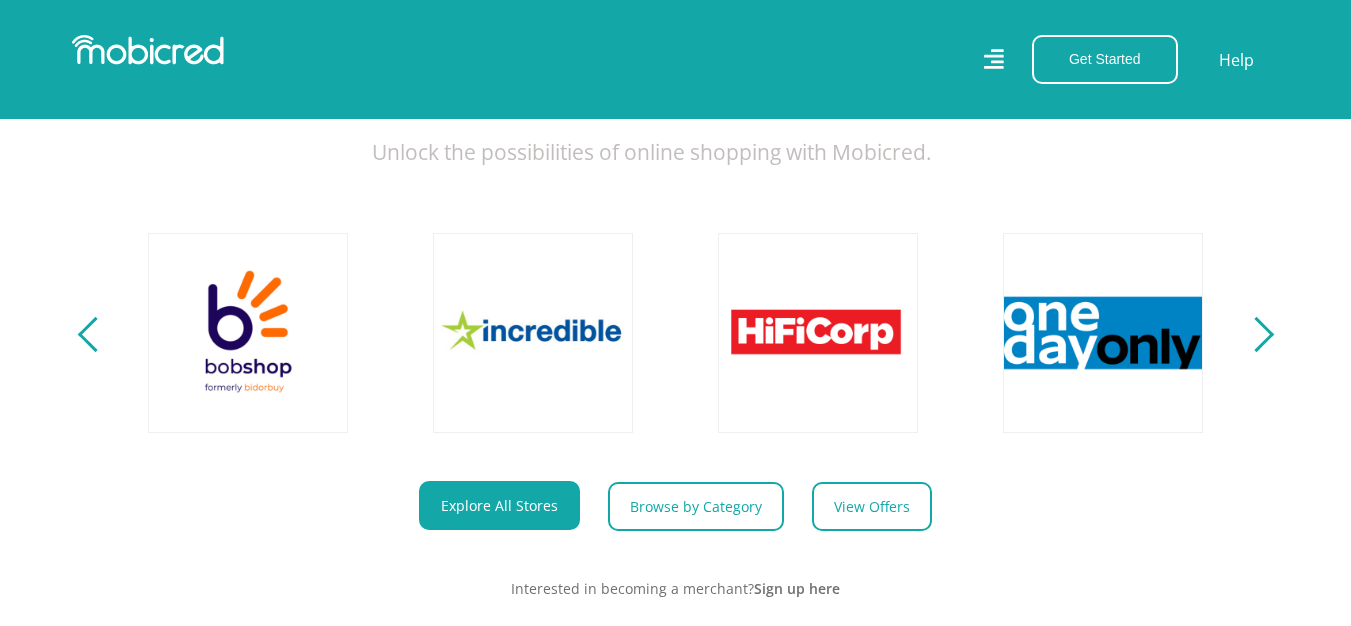 click at bounding box center (1255, 334) 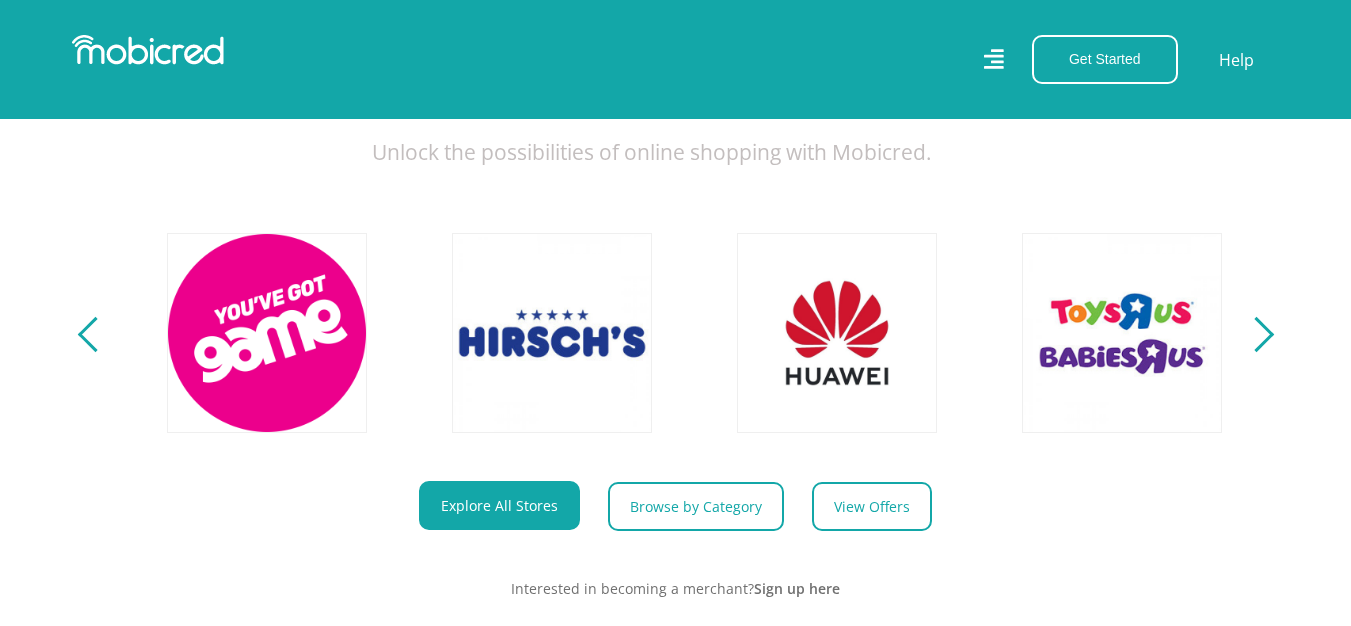 scroll, scrollTop: 0, scrollLeft: 4560, axis: horizontal 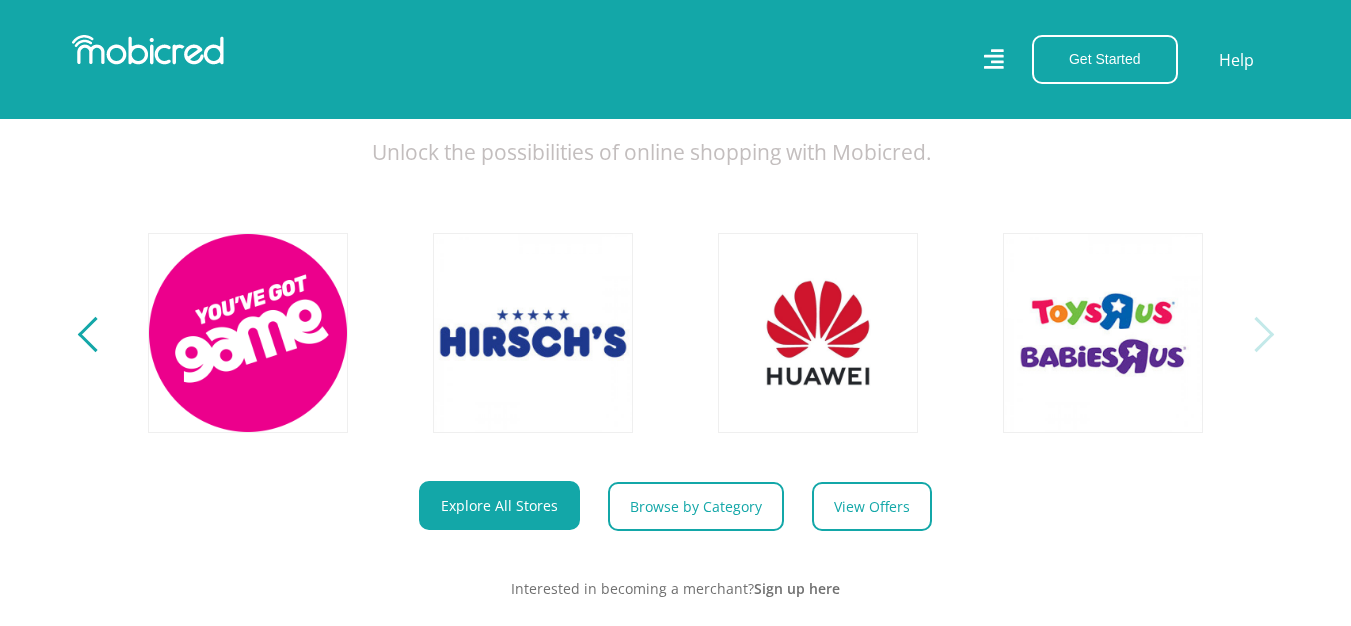 click at bounding box center (1255, 334) 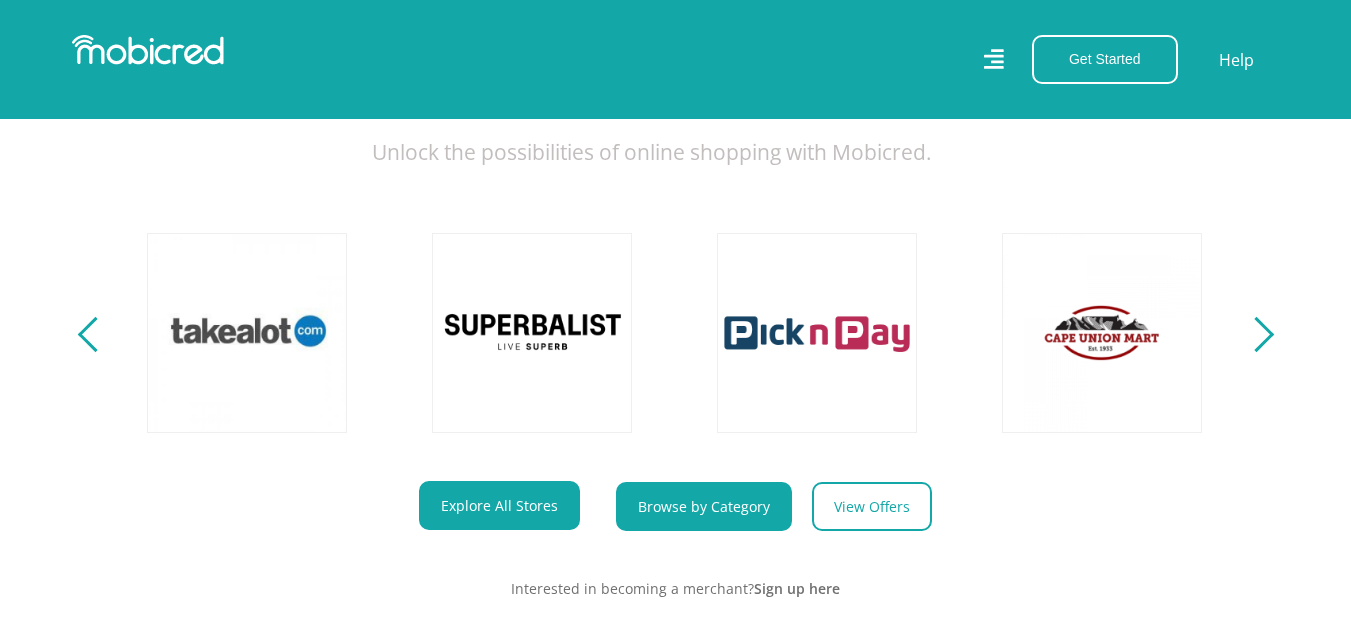 scroll, scrollTop: 0, scrollLeft: 0, axis: both 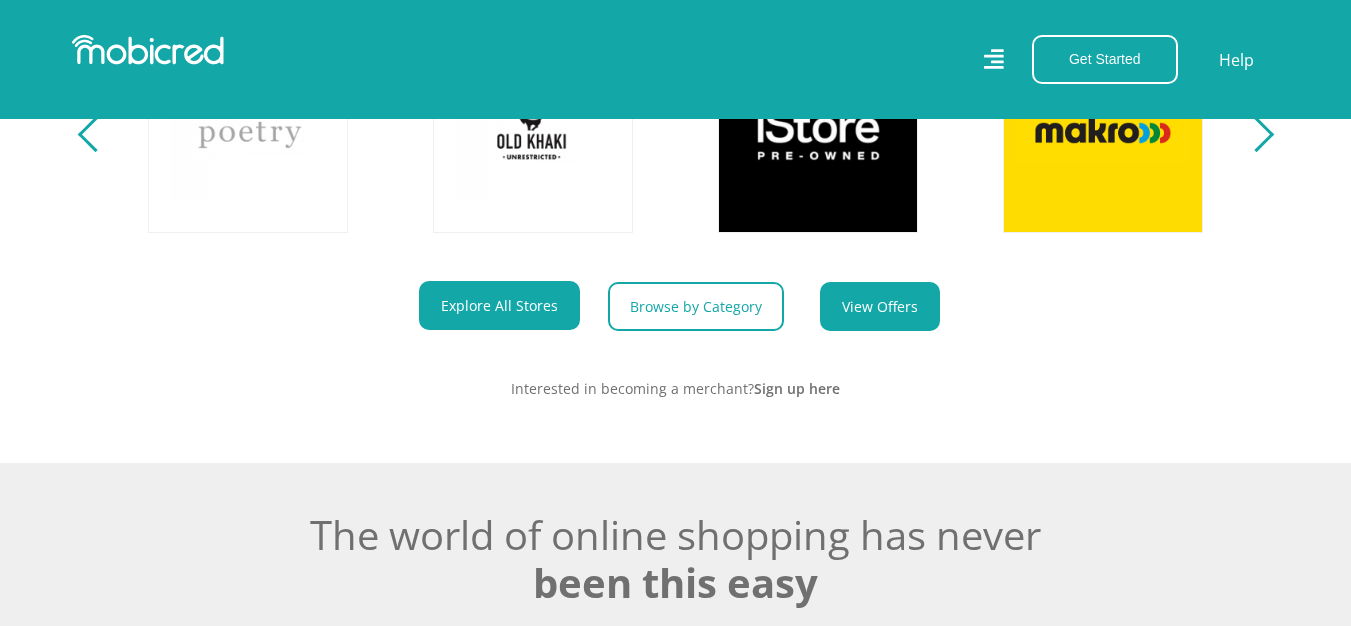 click on "View Offers" at bounding box center [880, 306] 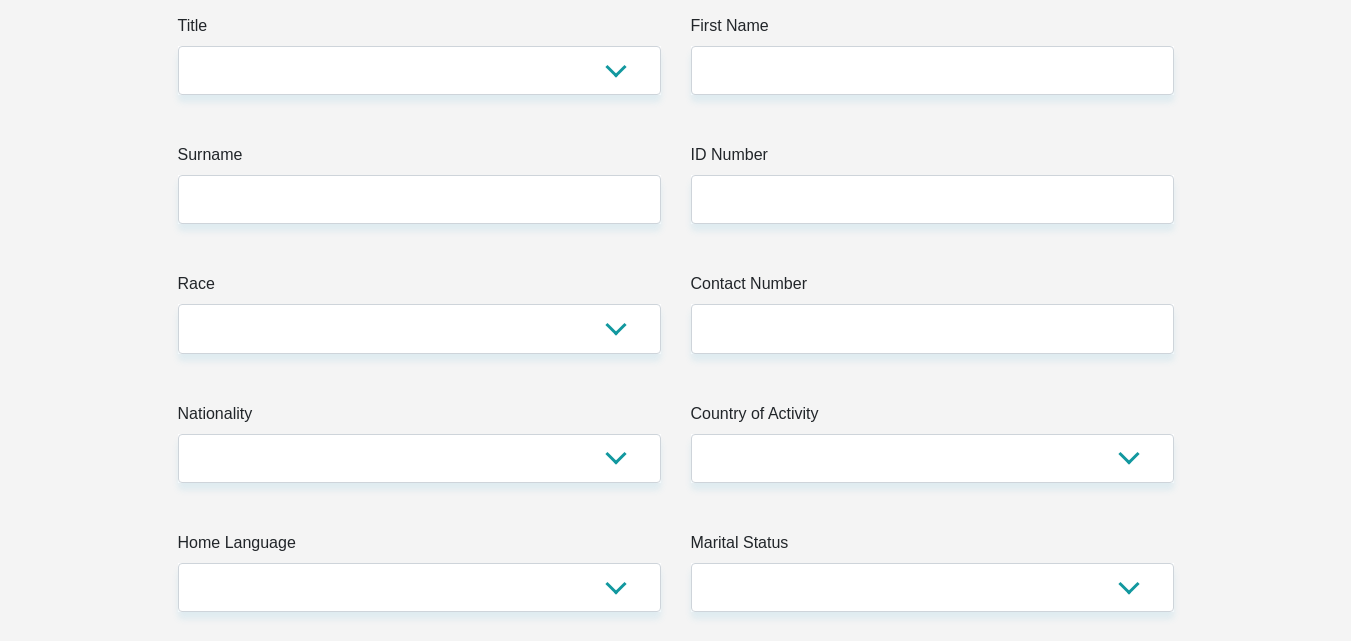 scroll, scrollTop: 0, scrollLeft: 0, axis: both 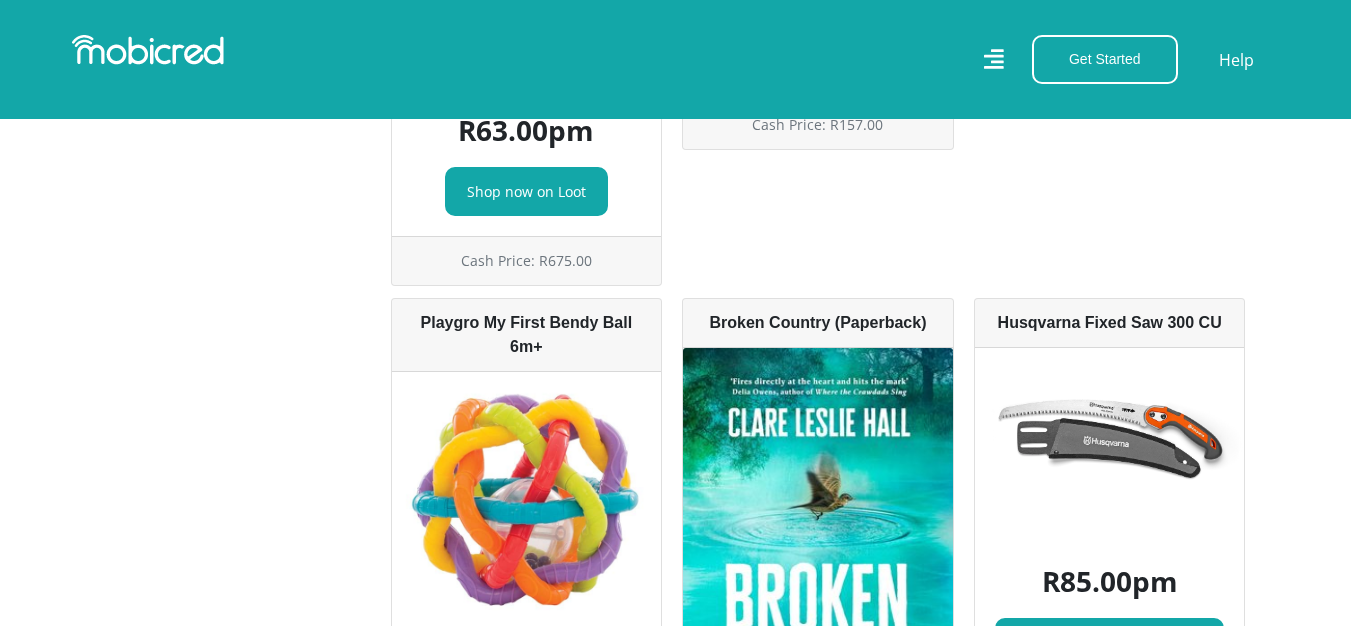 click 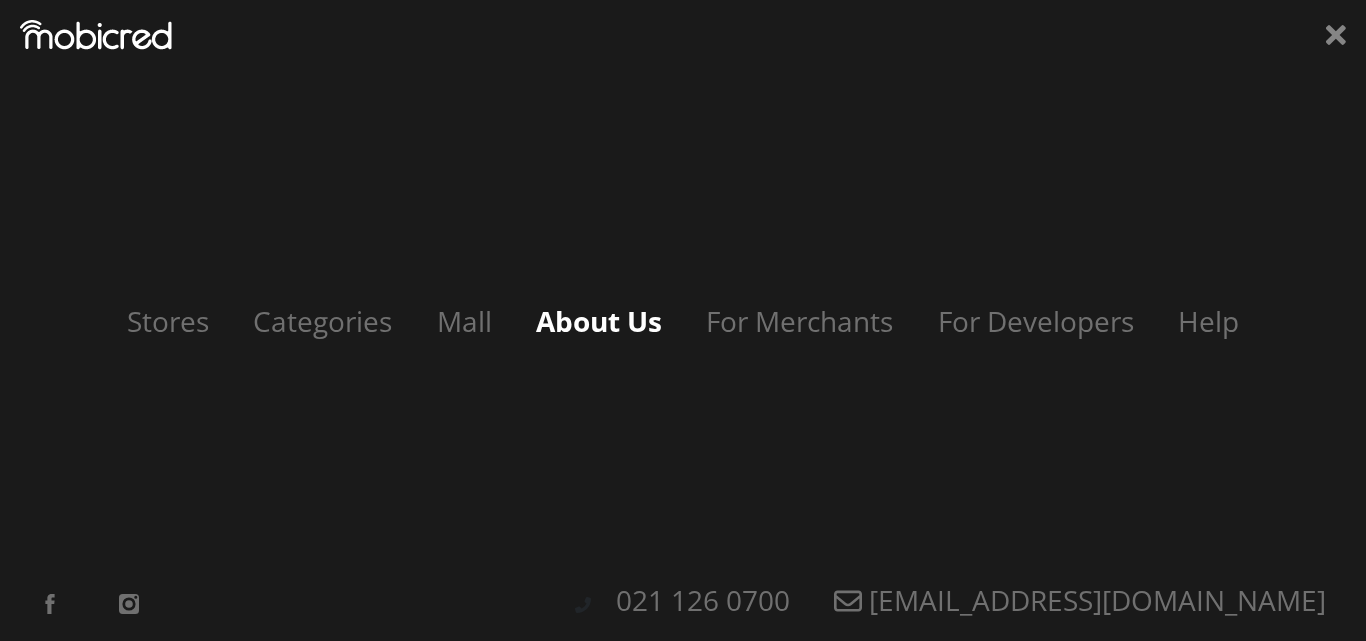 click on "About Us" at bounding box center [599, 321] 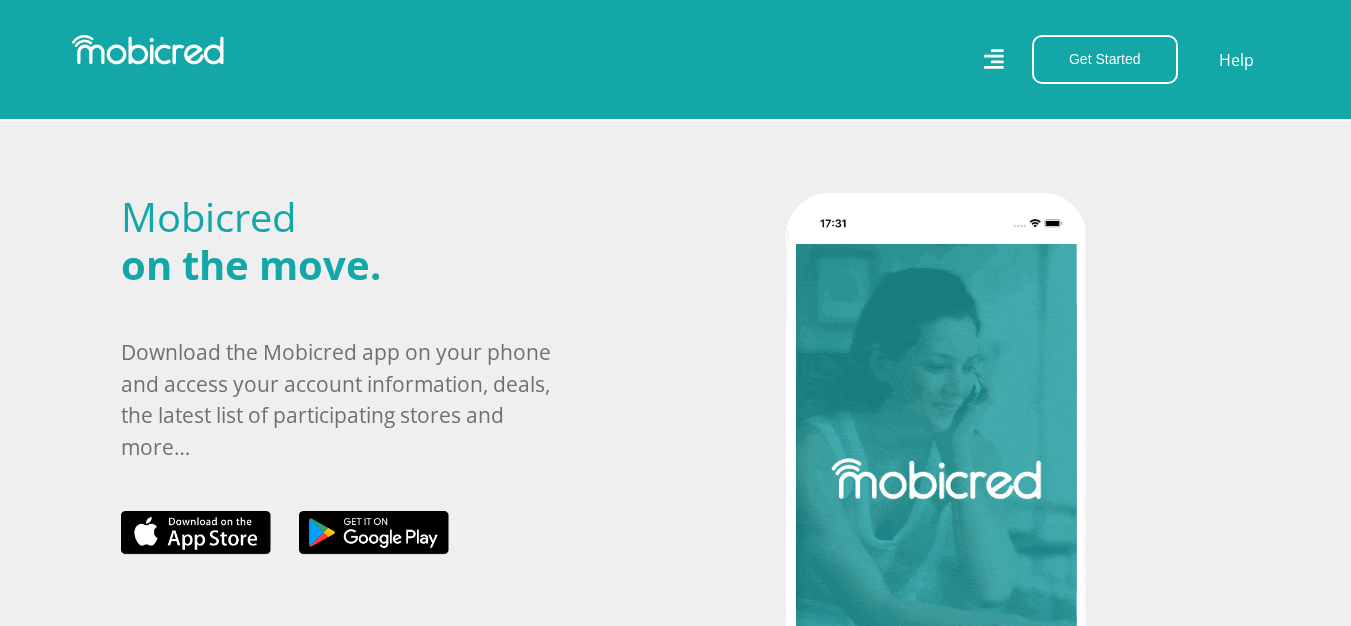 scroll, scrollTop: 700, scrollLeft: 0, axis: vertical 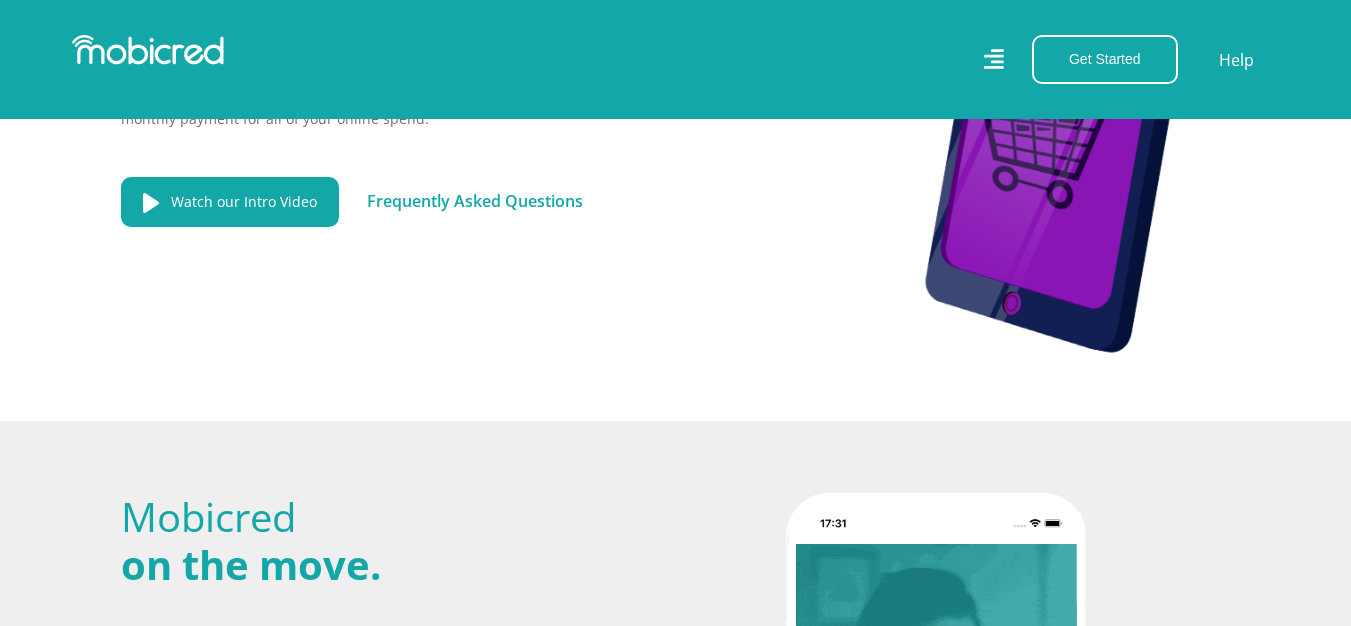 click on "Frequently Asked Questions" at bounding box center [475, 201] 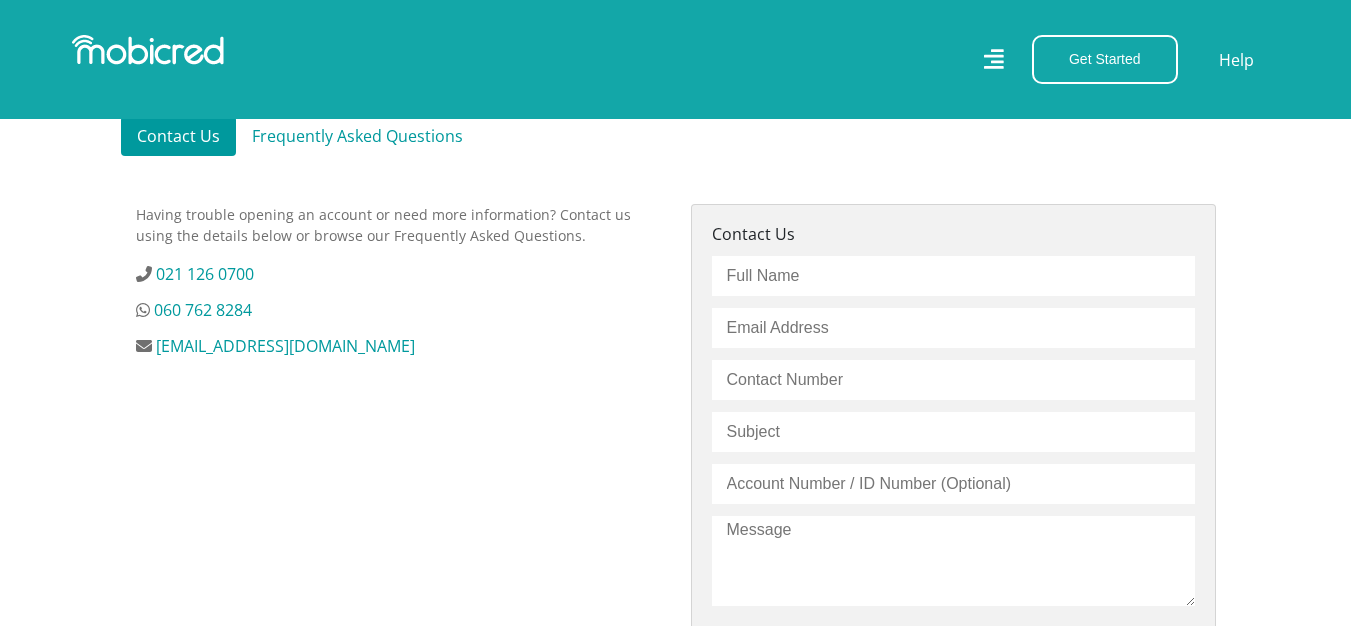 scroll, scrollTop: 300, scrollLeft: 0, axis: vertical 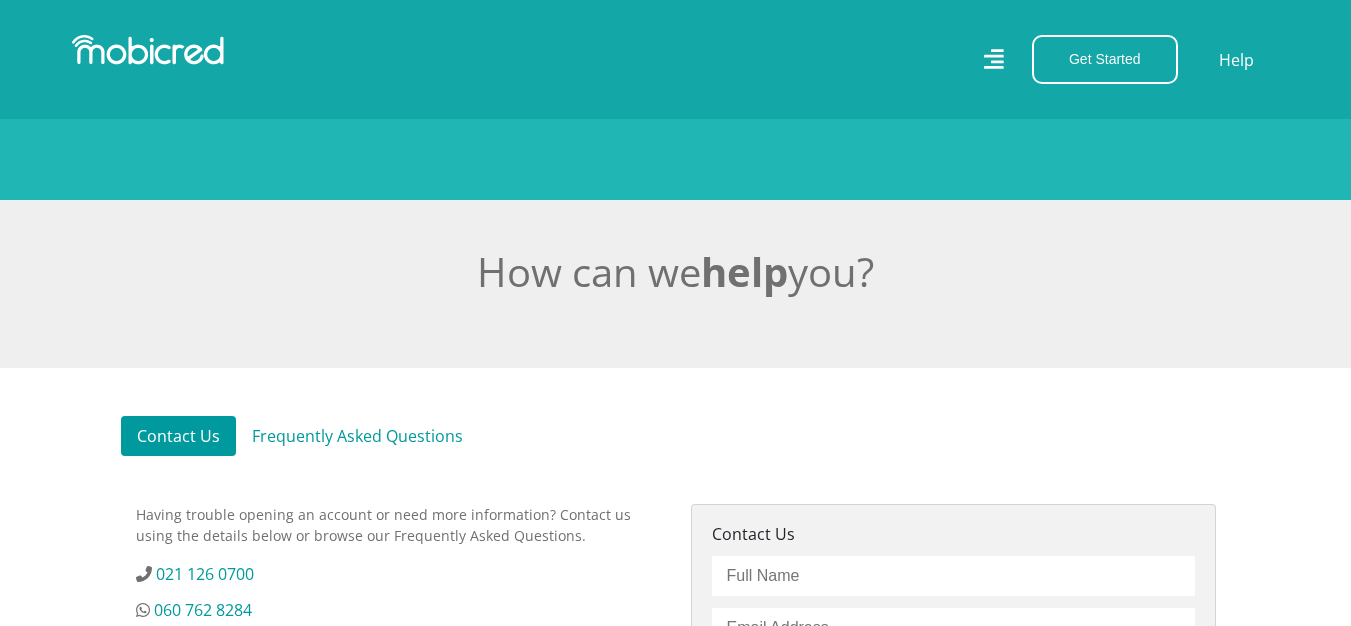 click on "Frequently Asked Questions" at bounding box center [357, 436] 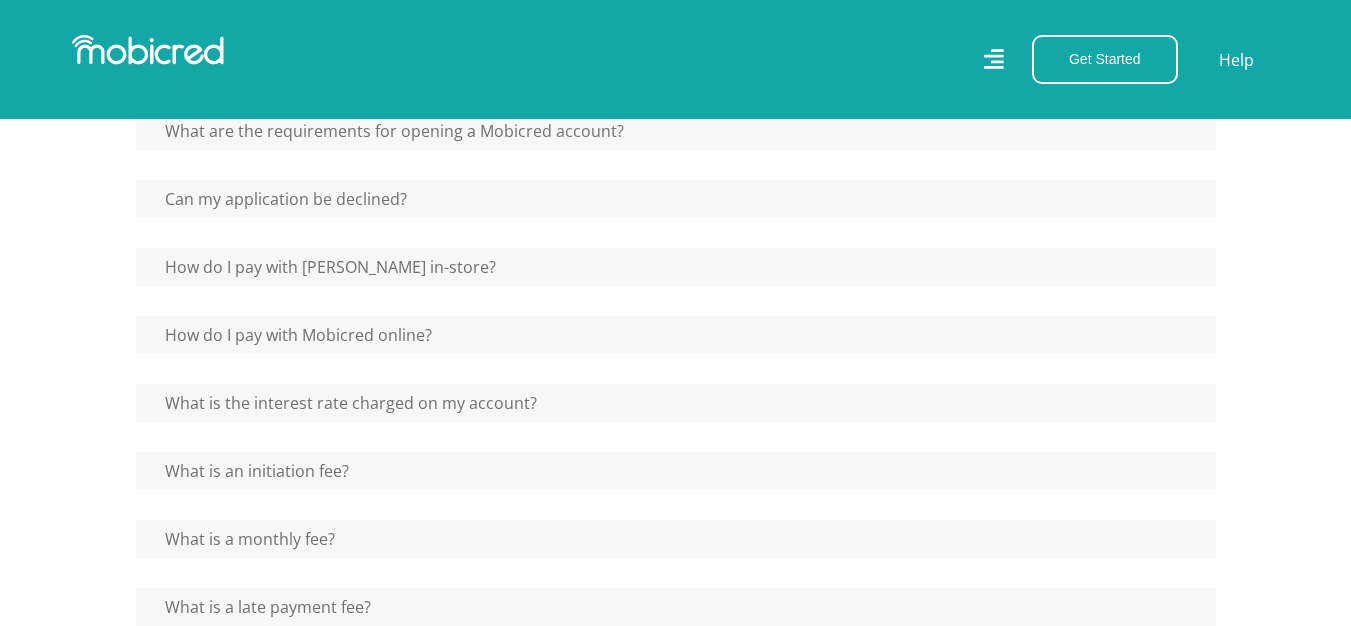 scroll, scrollTop: 1200, scrollLeft: 0, axis: vertical 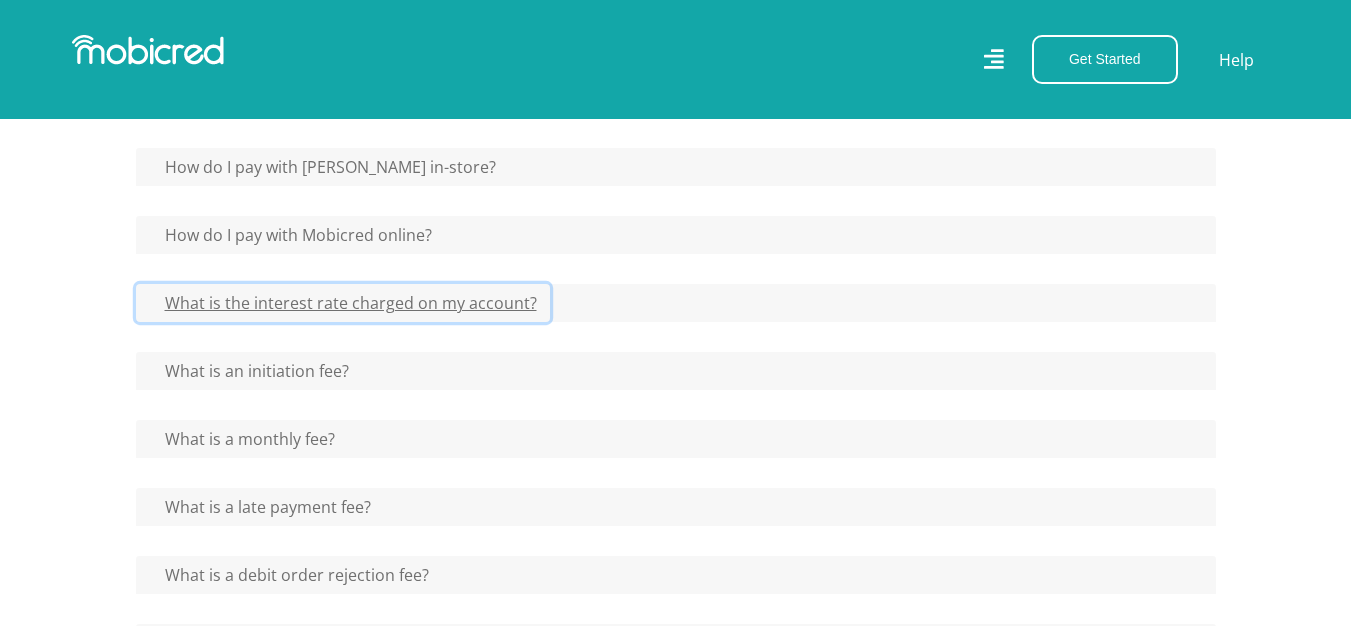 click on "What is the interest rate charged on my account?" at bounding box center (310, -377) 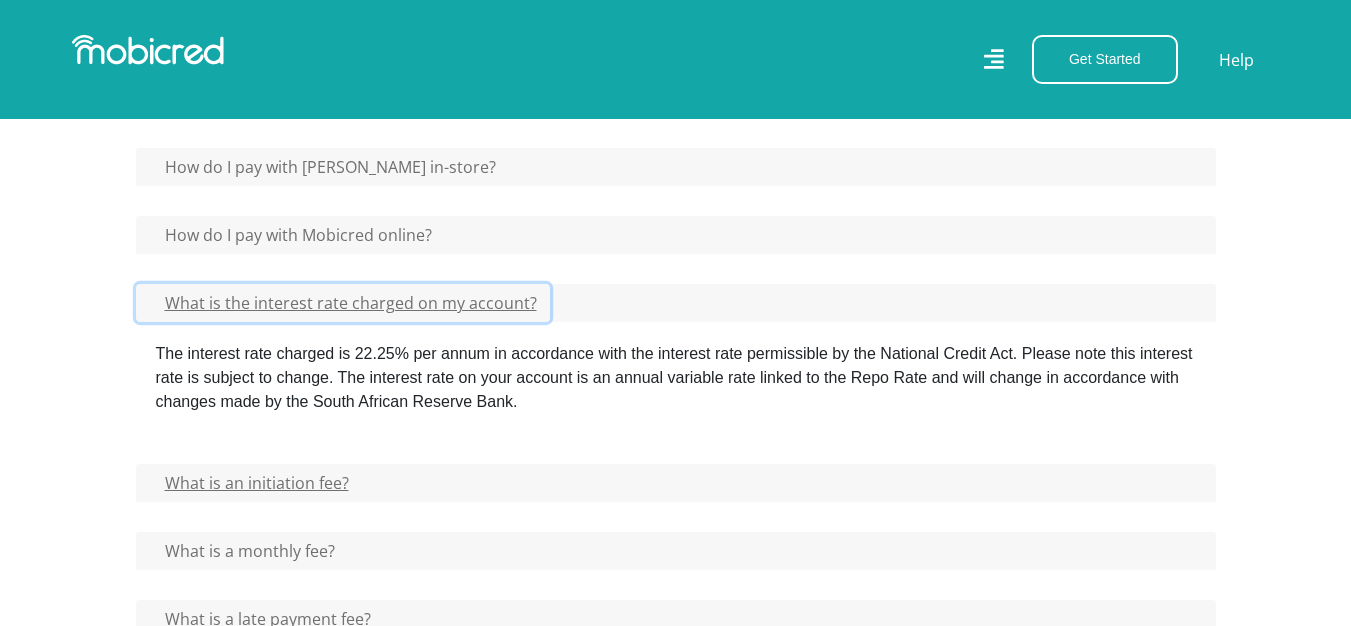 scroll, scrollTop: 1300, scrollLeft: 0, axis: vertical 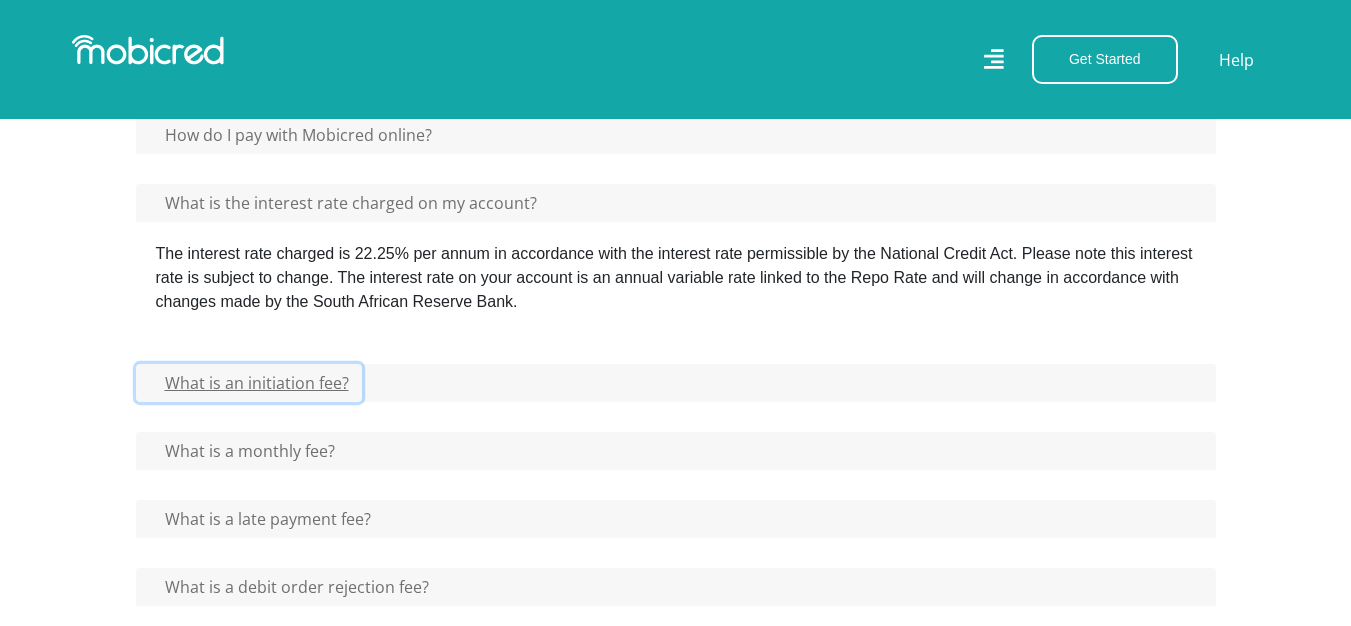 click on "What is an initiation fee?" at bounding box center [310, -477] 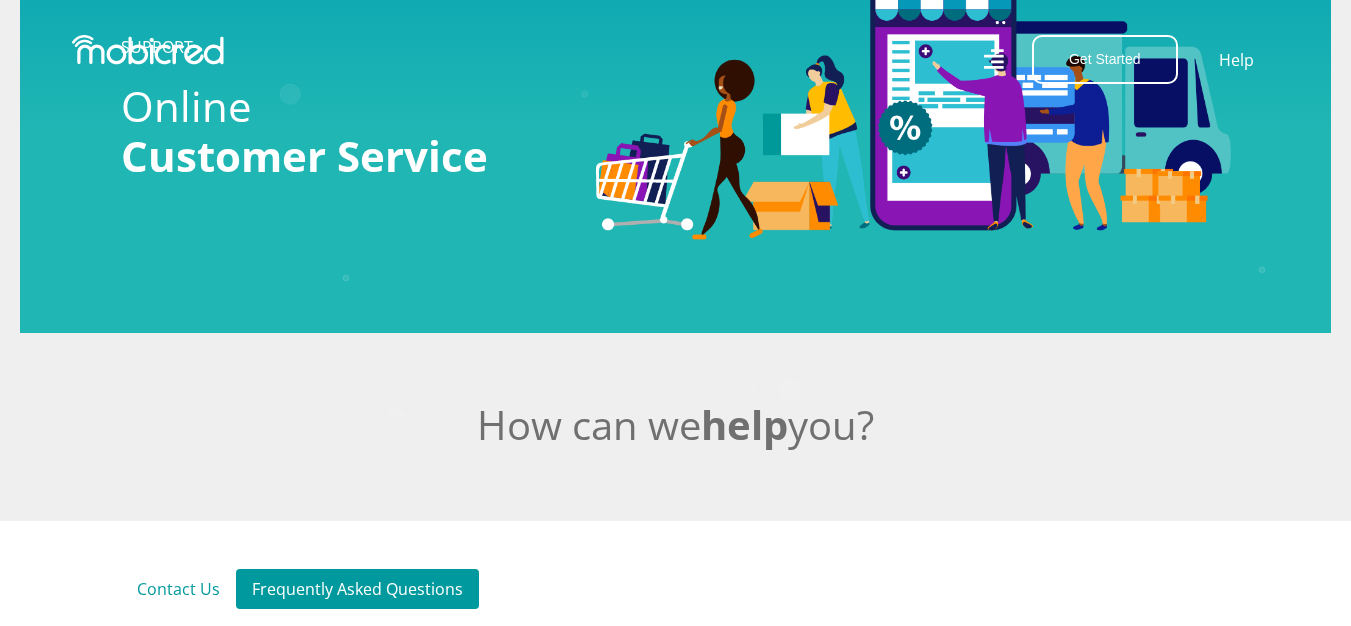 scroll, scrollTop: 0, scrollLeft: 0, axis: both 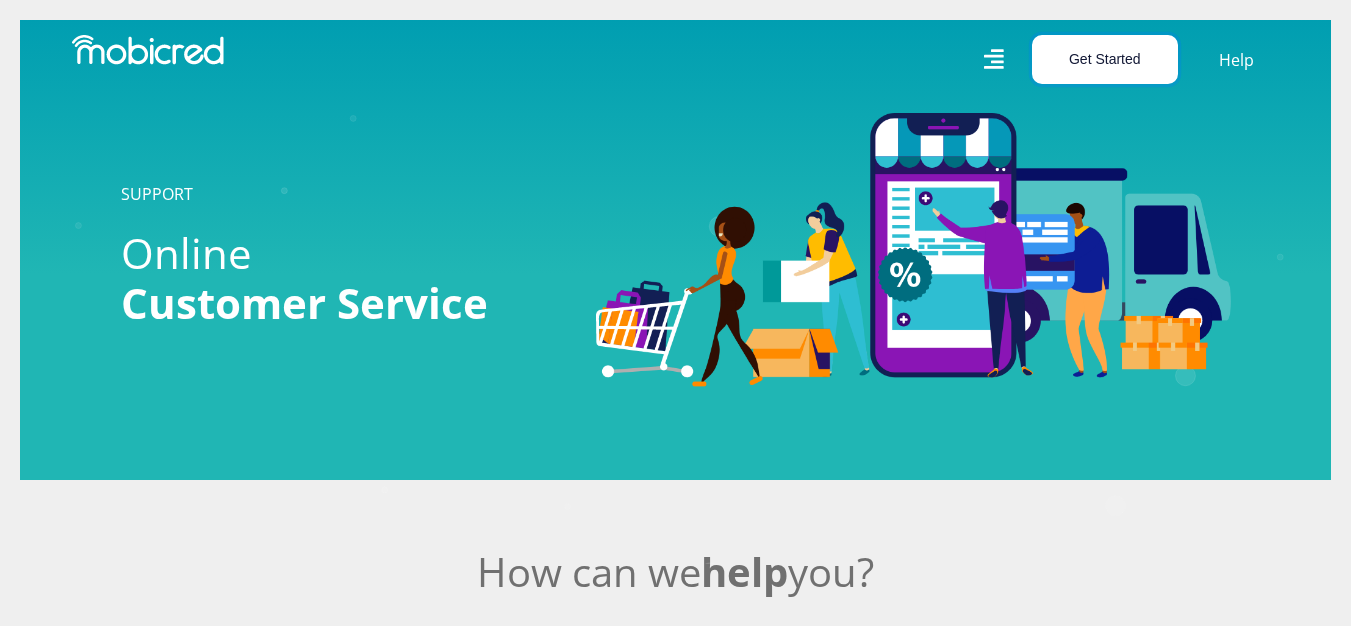 click on "Get Started" at bounding box center (1105, 59) 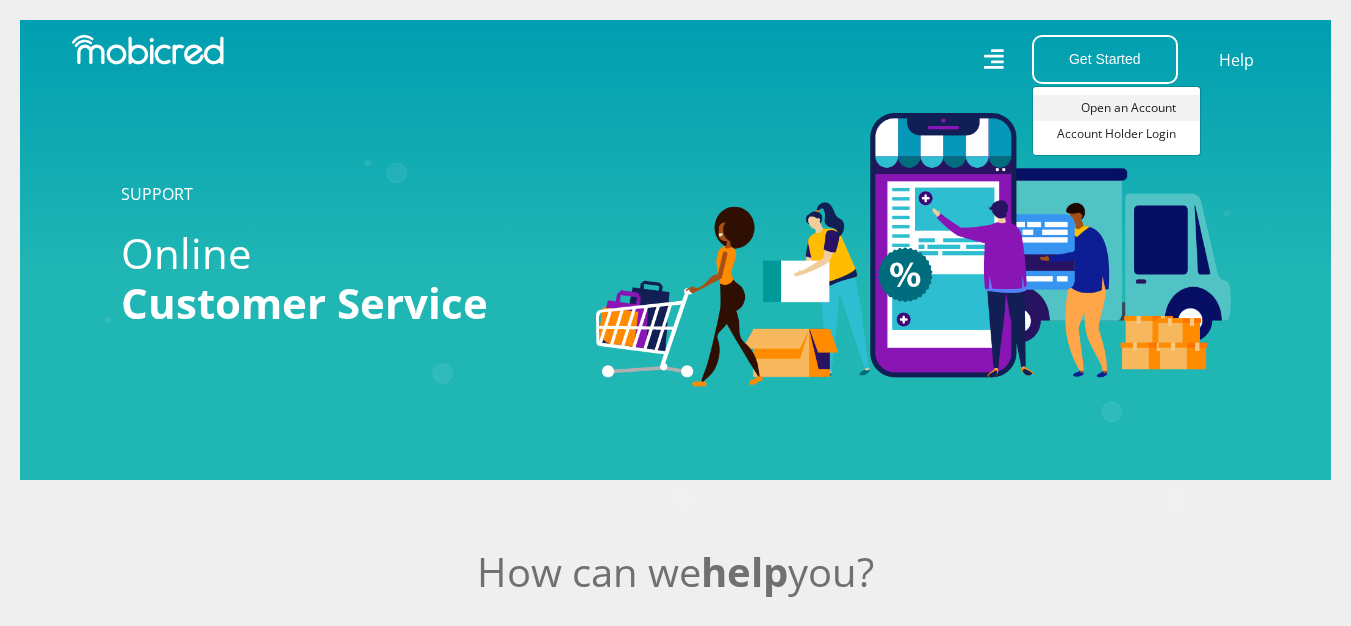 click on "Open an Account" at bounding box center (1116, 108) 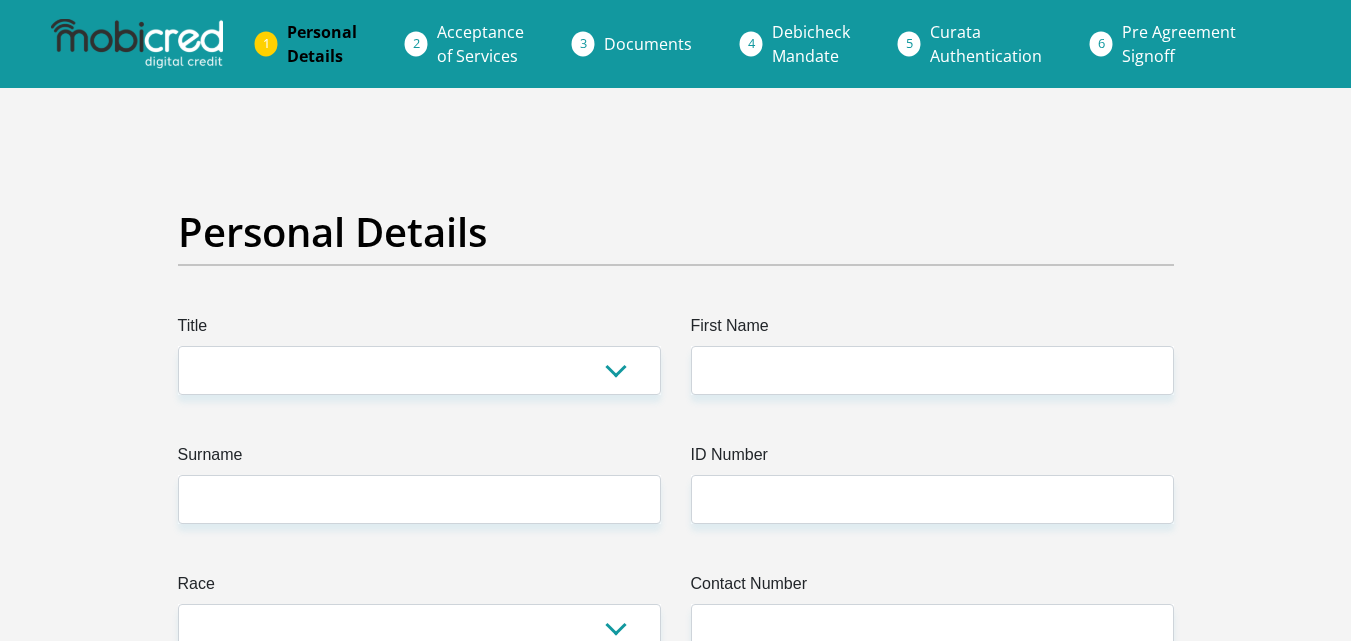 scroll, scrollTop: 0, scrollLeft: 0, axis: both 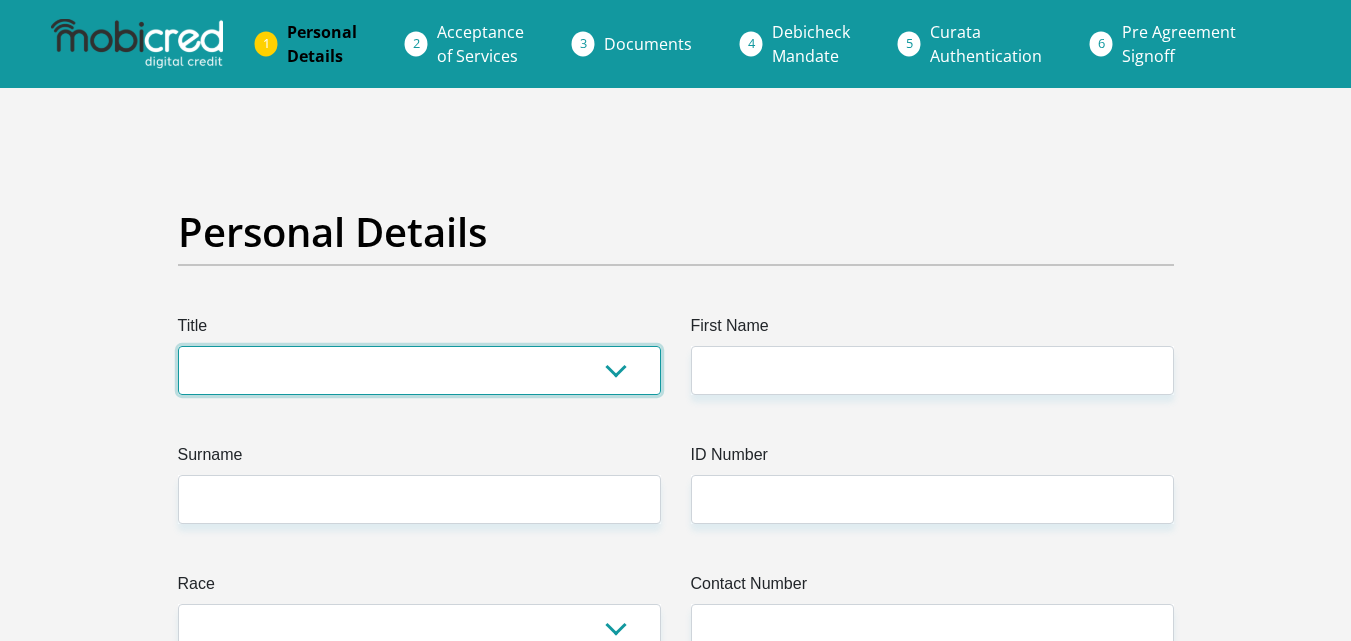 drag, startPoint x: 341, startPoint y: 375, endPoint x: 340, endPoint y: 394, distance: 19.026299 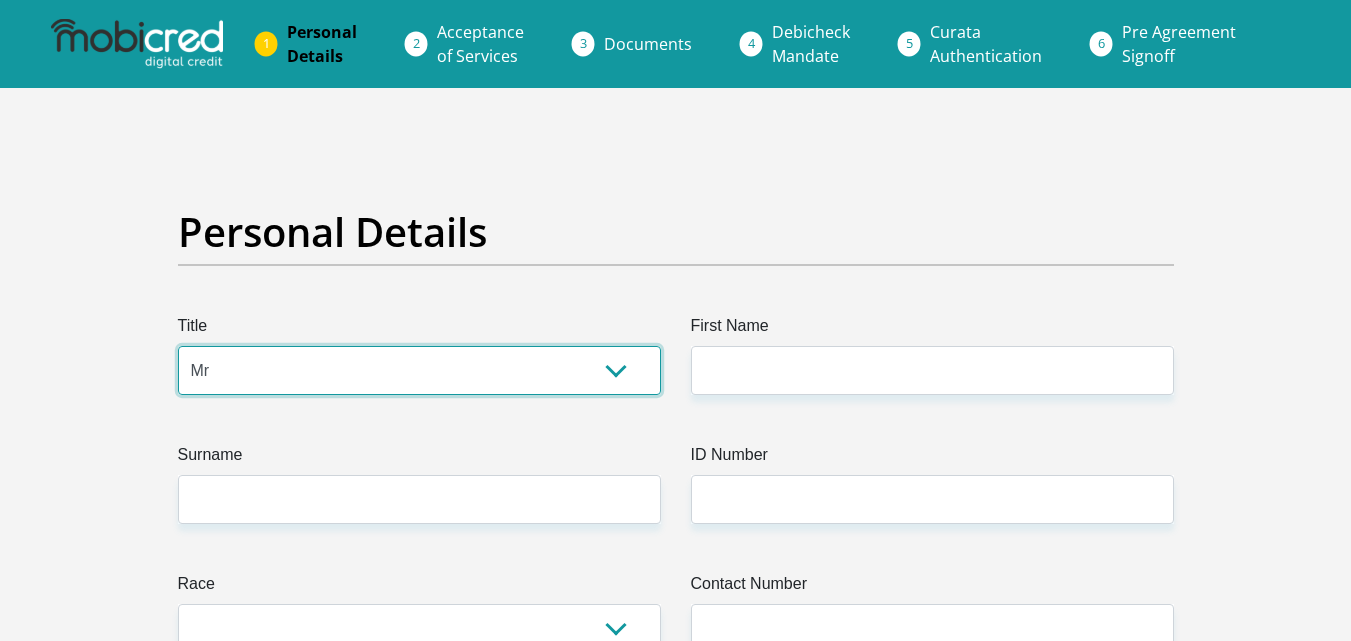 click on "Mr
Ms
Mrs
Dr
[PERSON_NAME]" at bounding box center [419, 370] 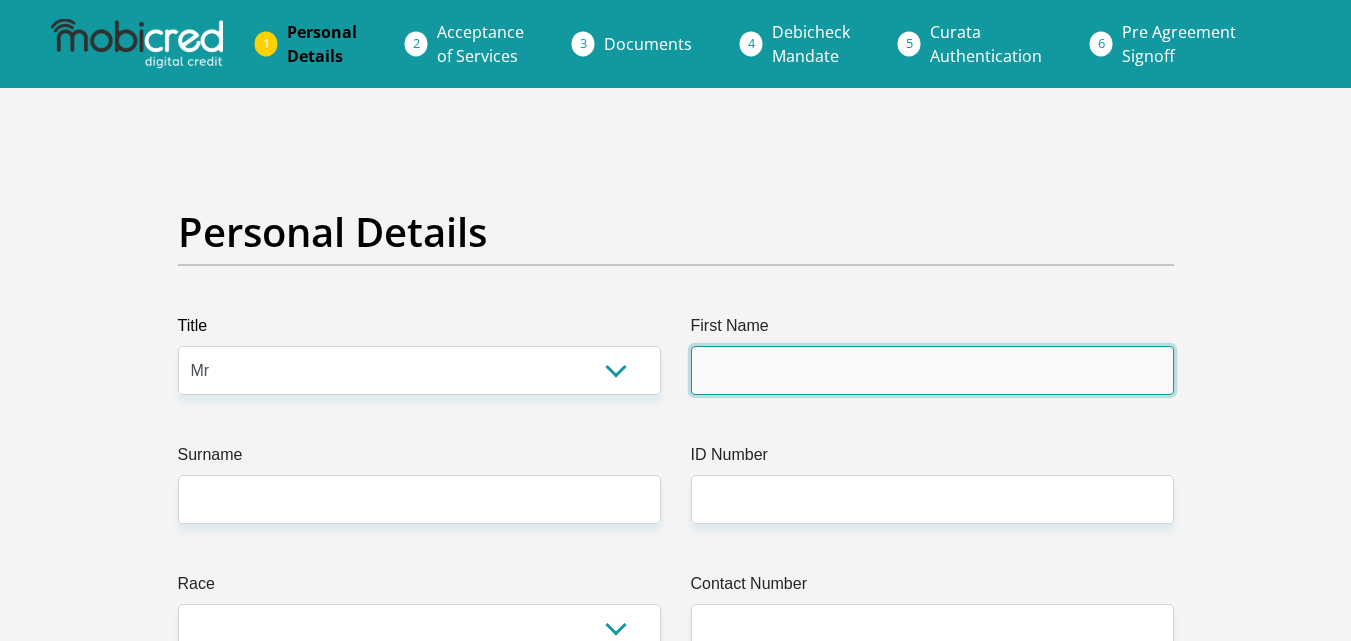 click on "First Name" at bounding box center [932, 370] 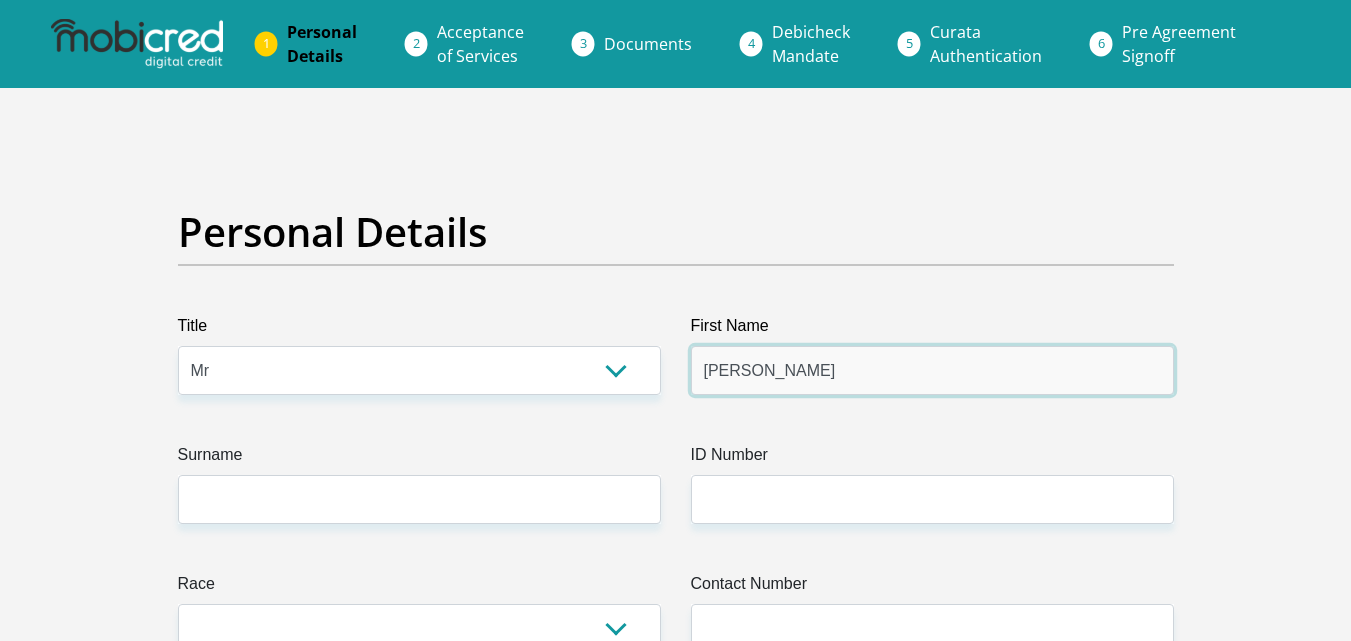 type on "[PERSON_NAME]" 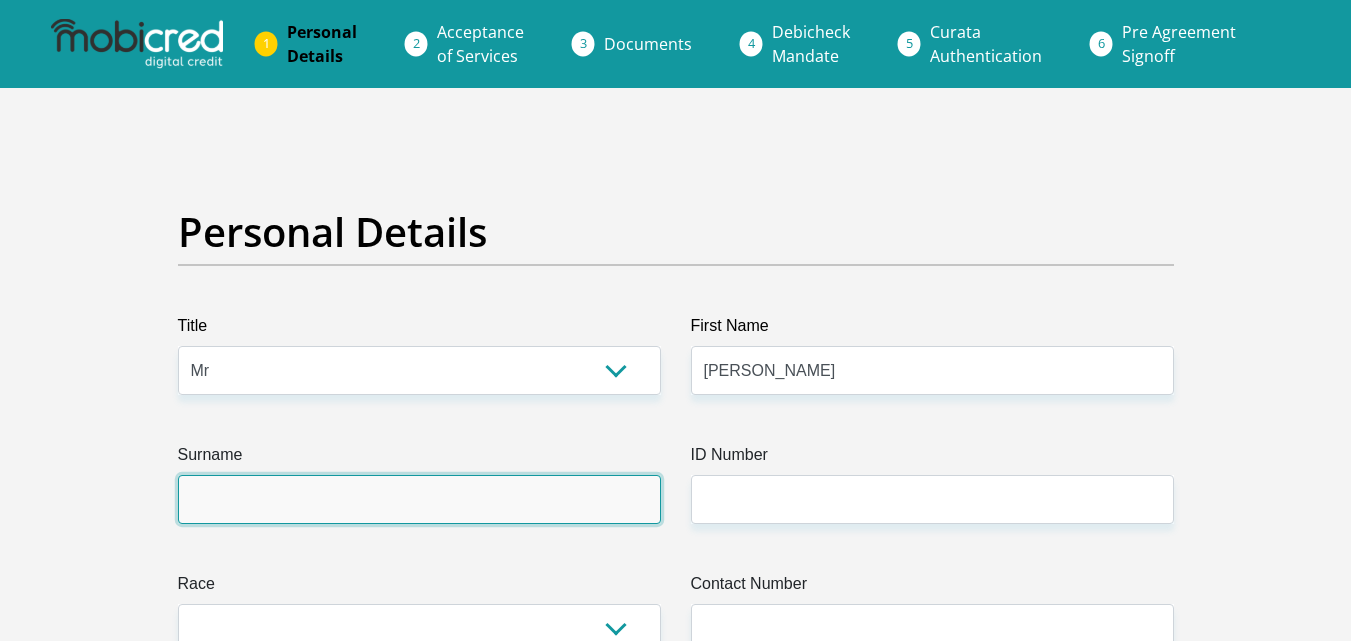 click on "Surname" at bounding box center [419, 499] 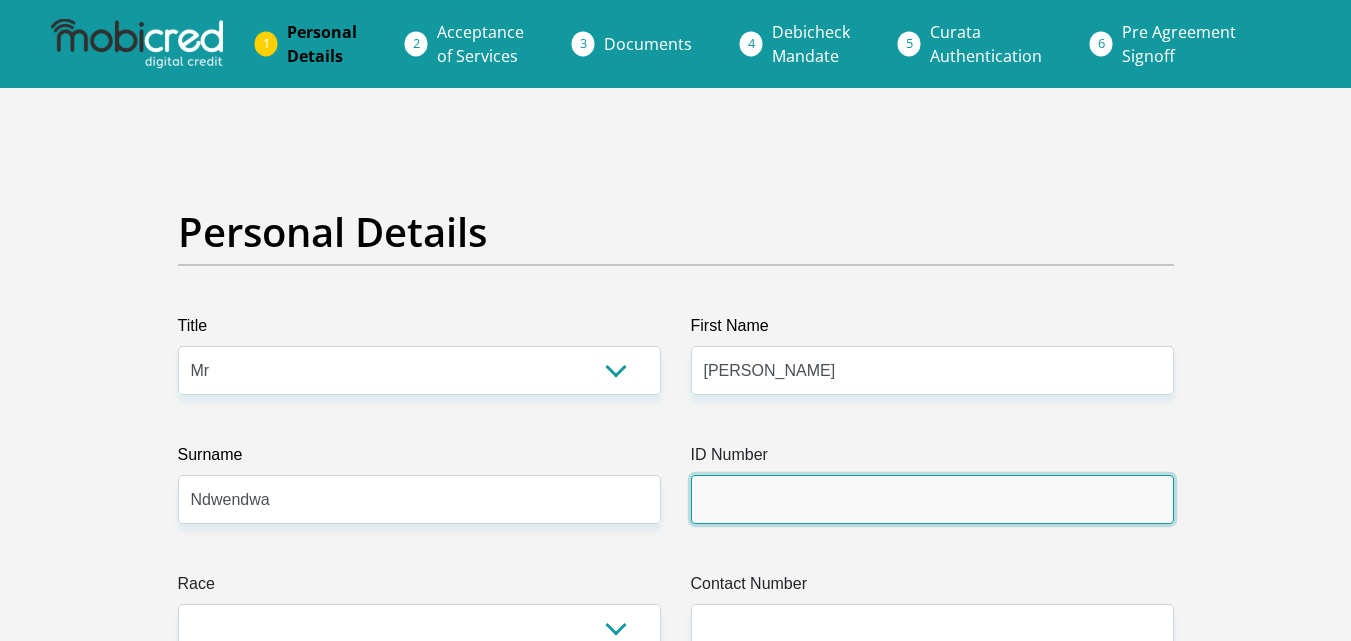 click on "ID Number" at bounding box center [932, 499] 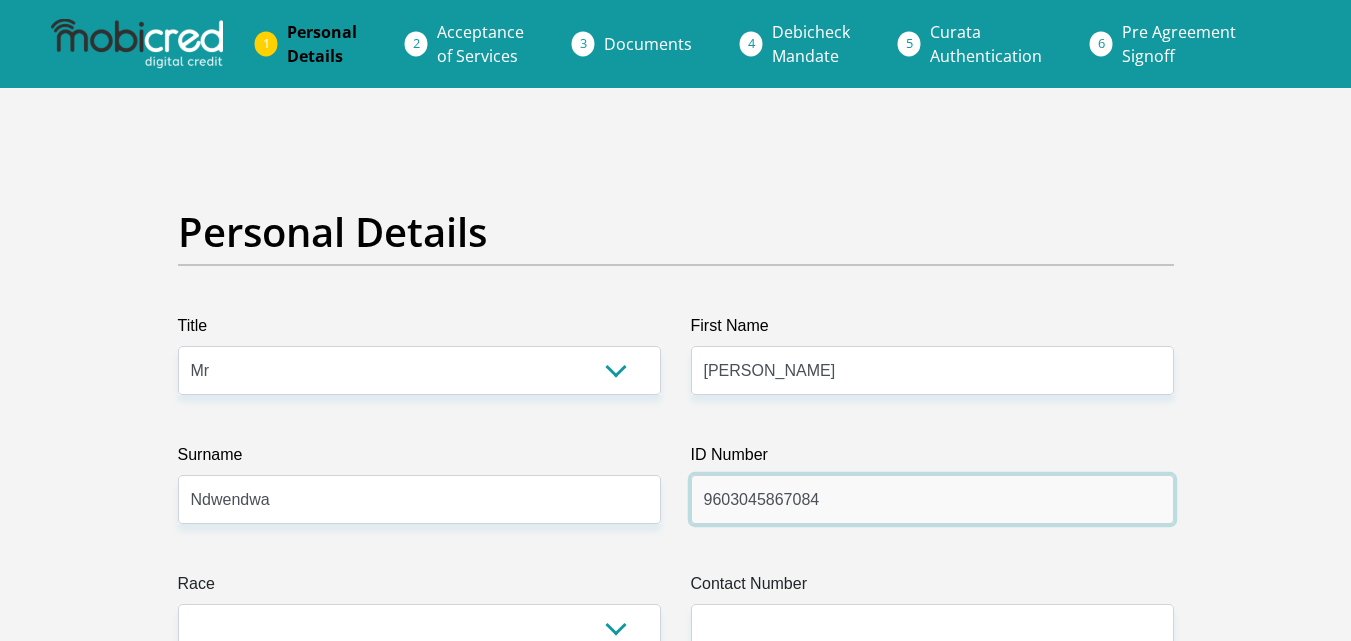 scroll, scrollTop: 100, scrollLeft: 0, axis: vertical 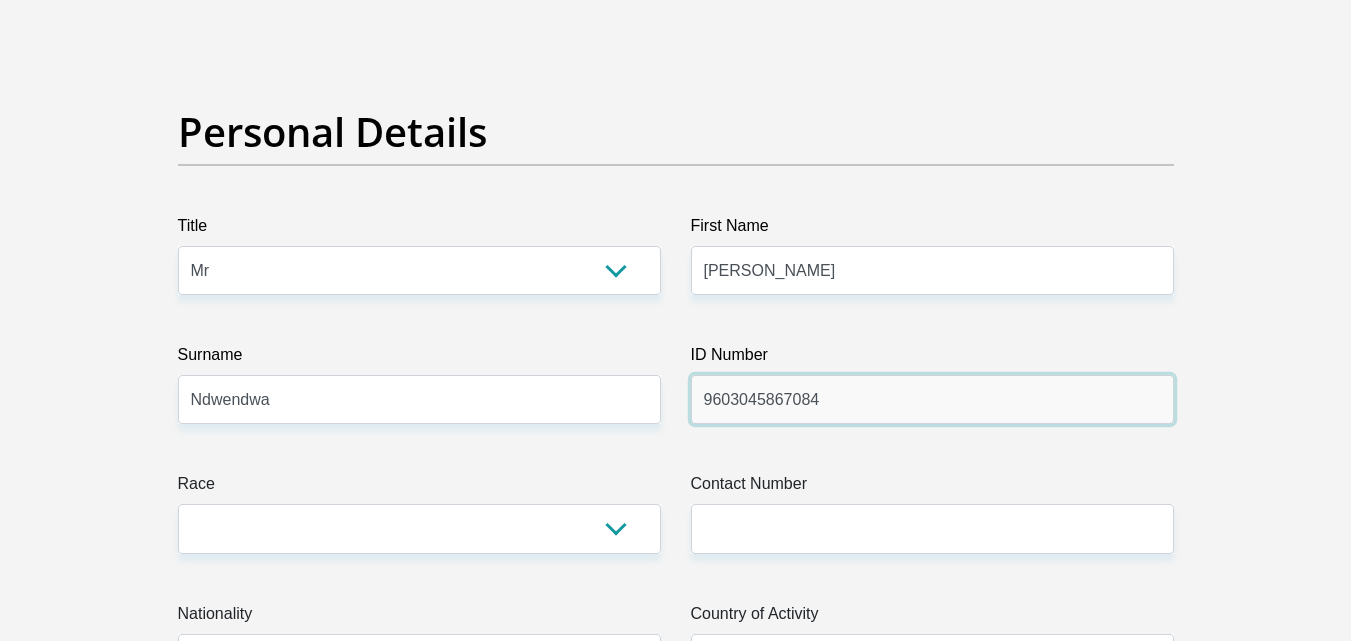 type on "9603045867084" 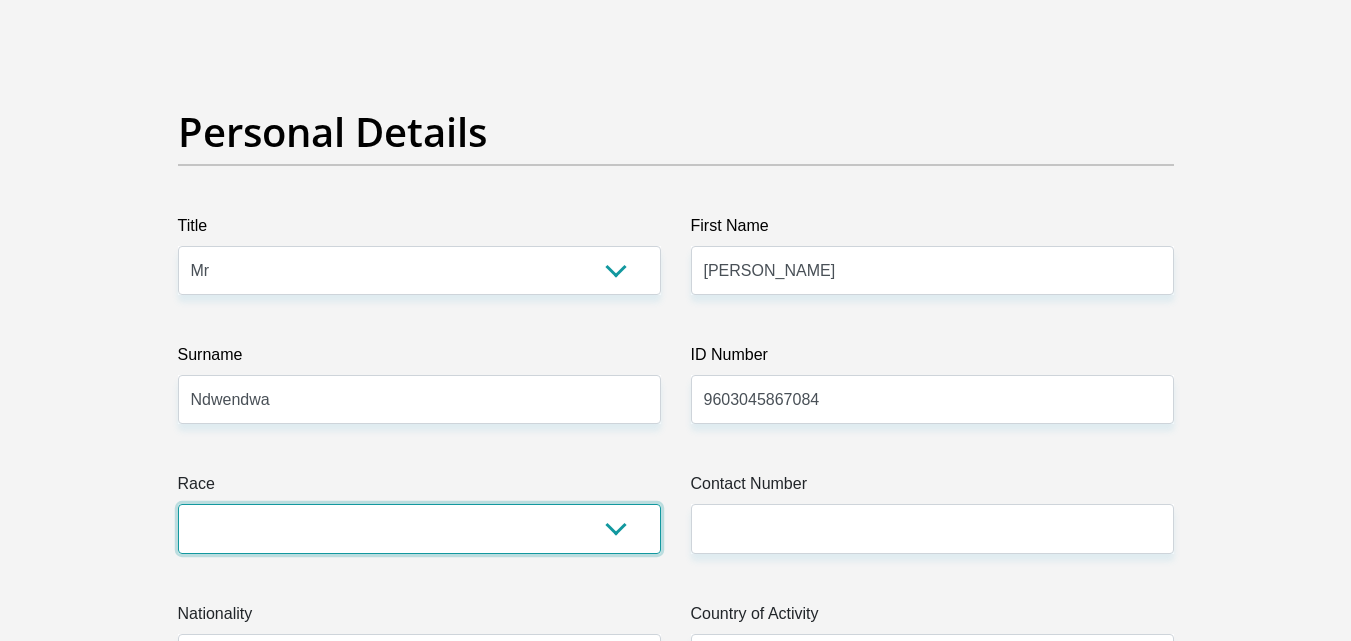 drag, startPoint x: 603, startPoint y: 534, endPoint x: 491, endPoint y: 538, distance: 112.0714 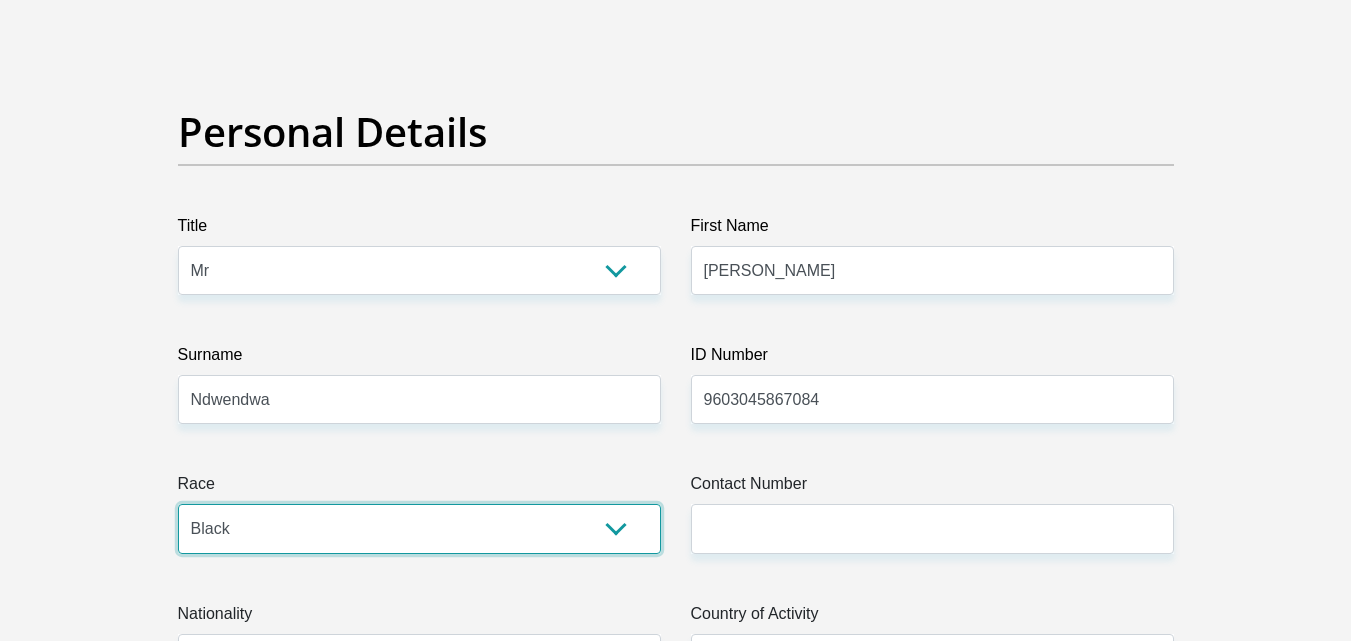 click on "Black
Coloured
Indian
White
Other" at bounding box center [419, 528] 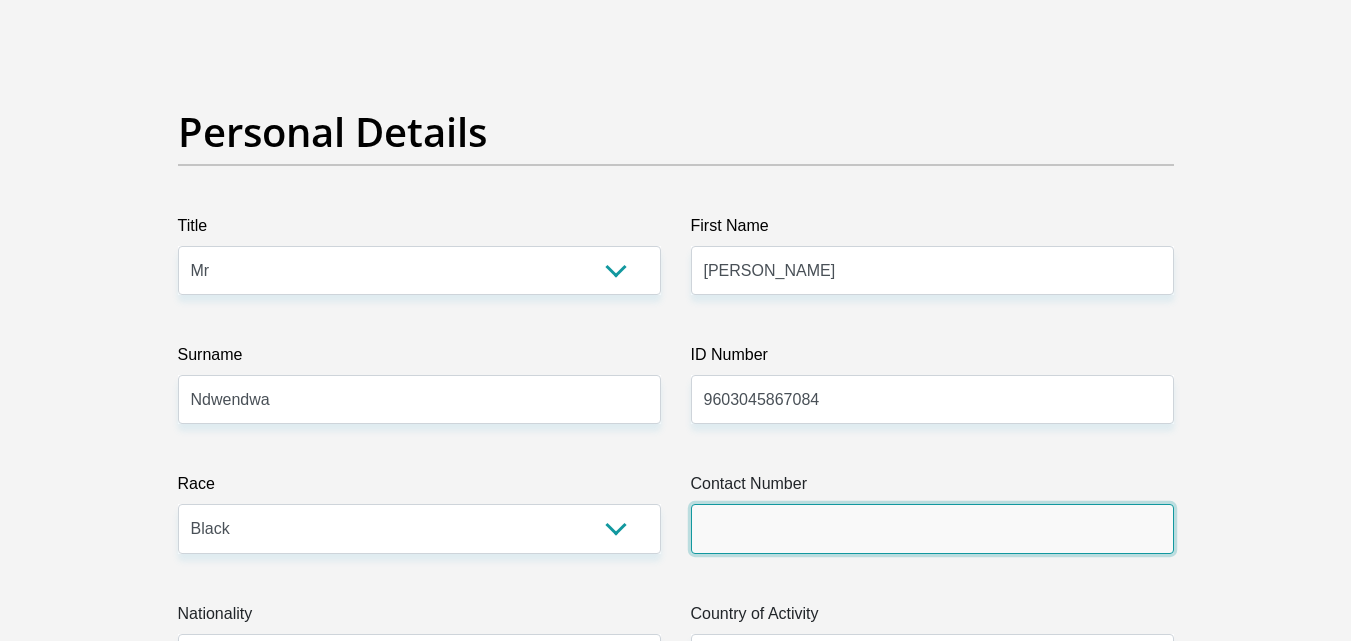 click on "Contact Number" at bounding box center (932, 528) 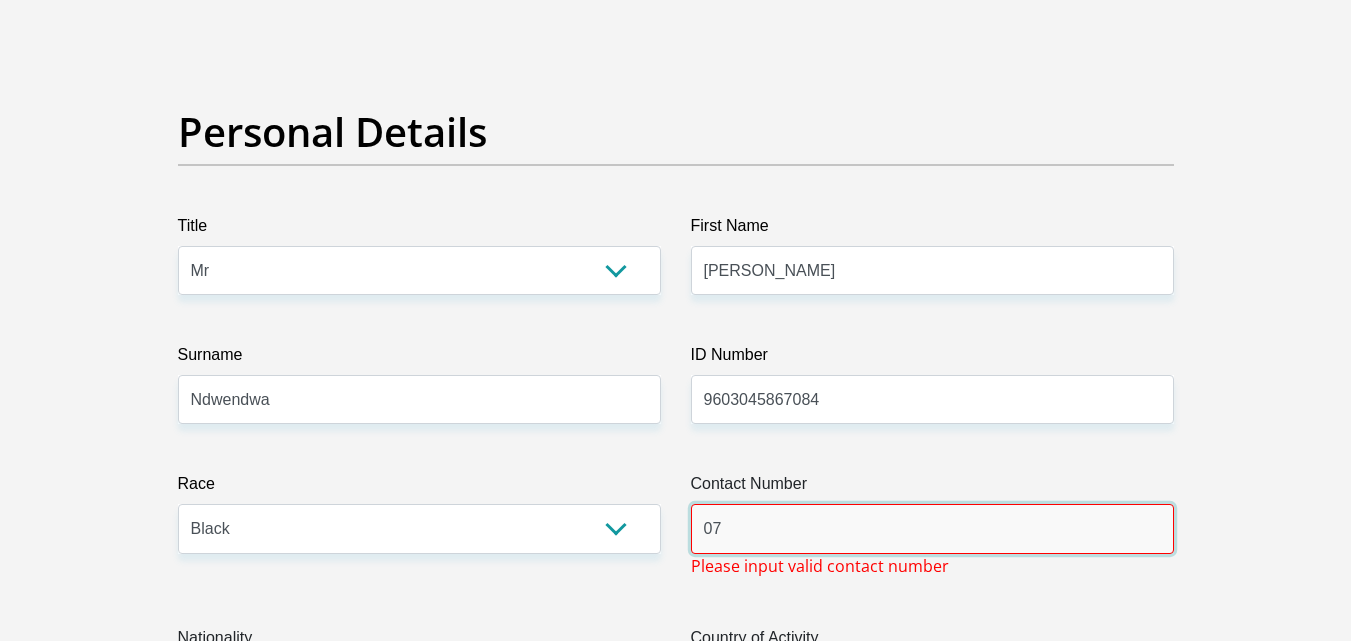 type on "0" 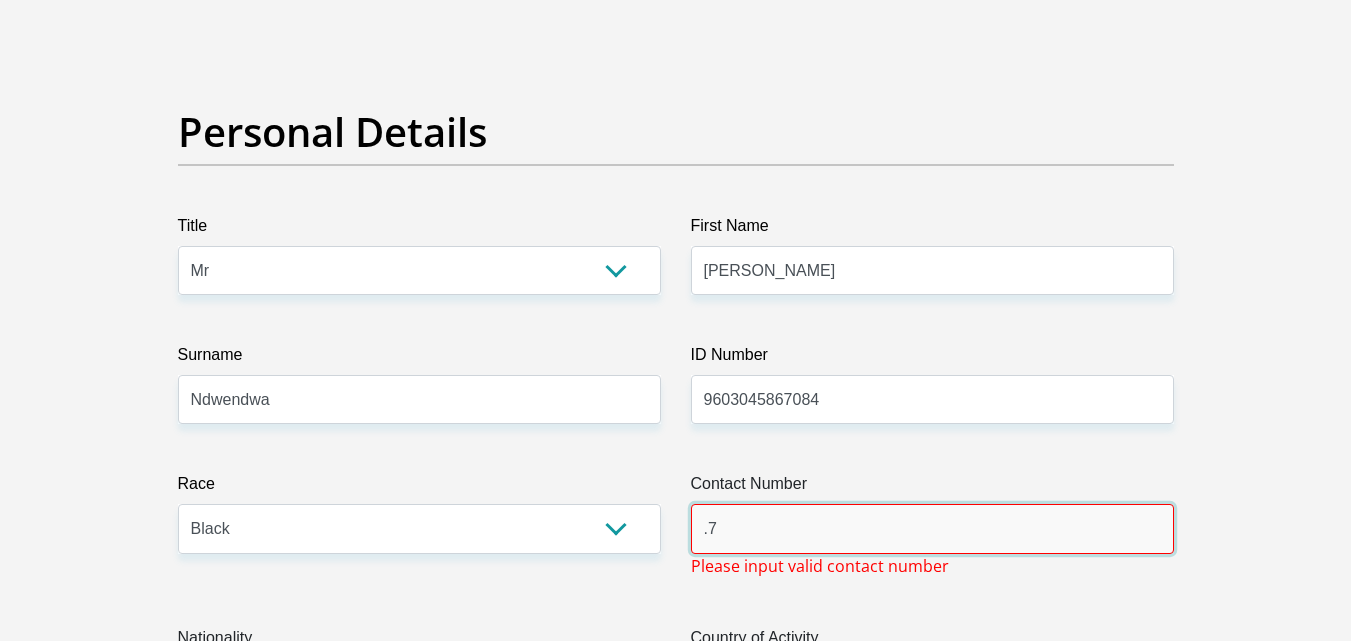 type on "." 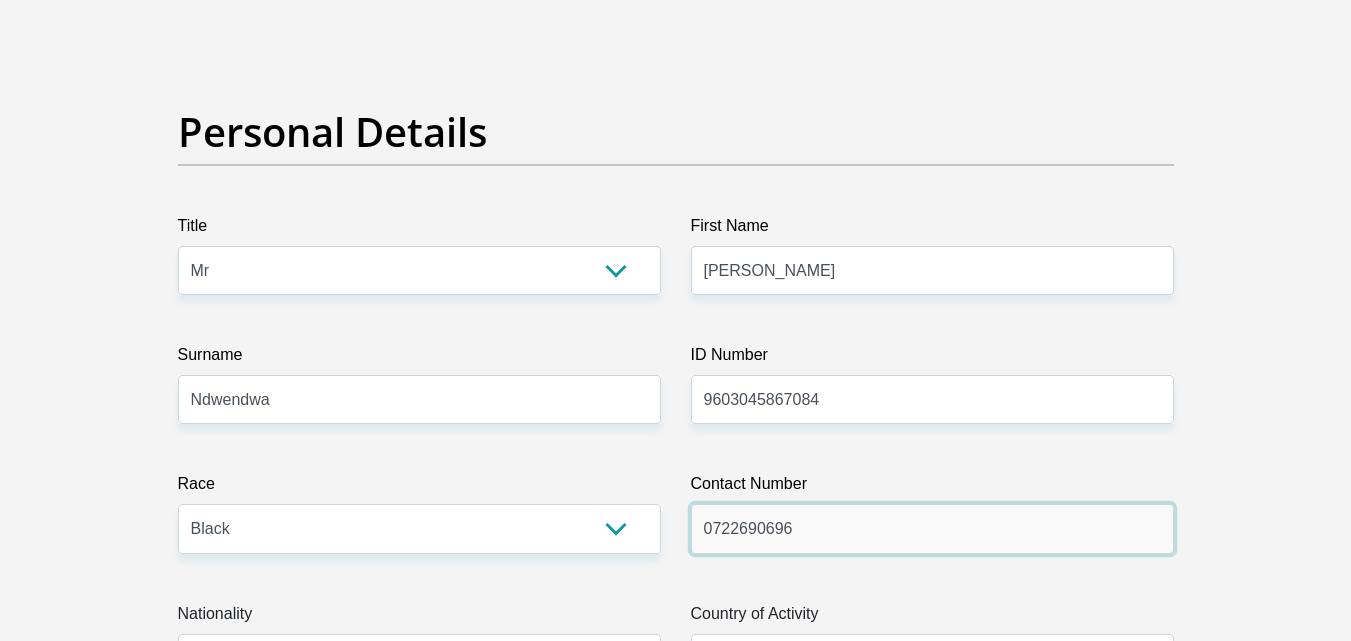 scroll, scrollTop: 300, scrollLeft: 0, axis: vertical 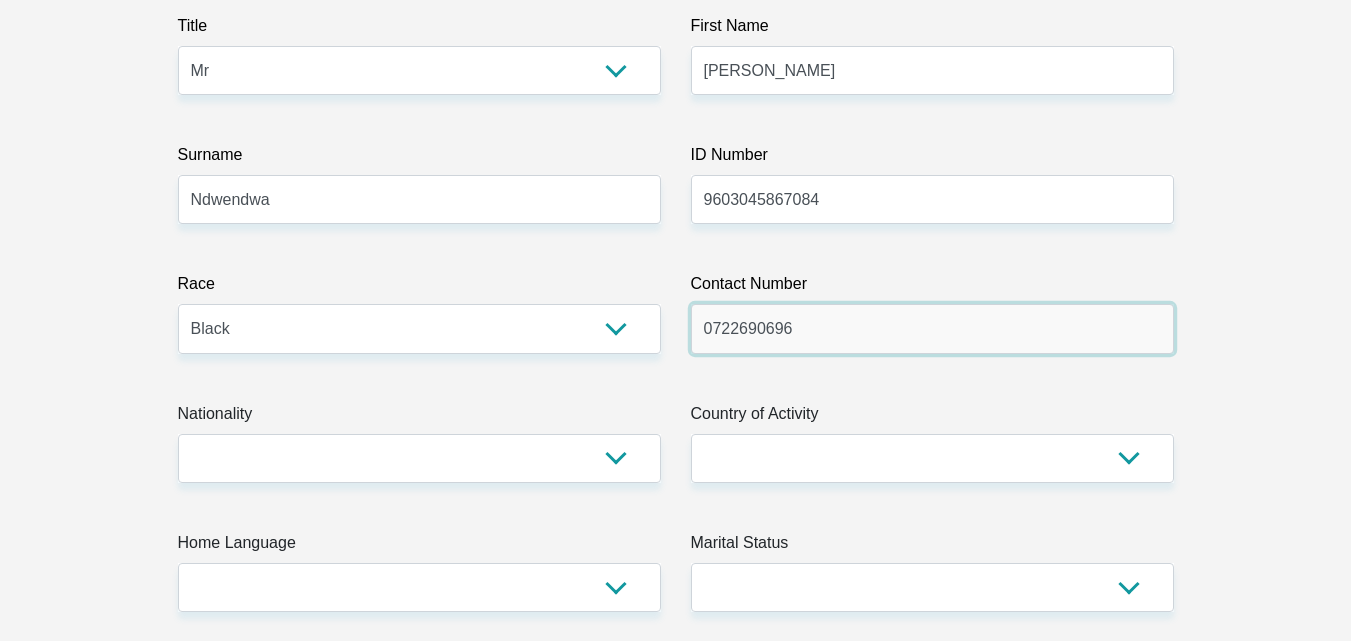type on "0722690696" 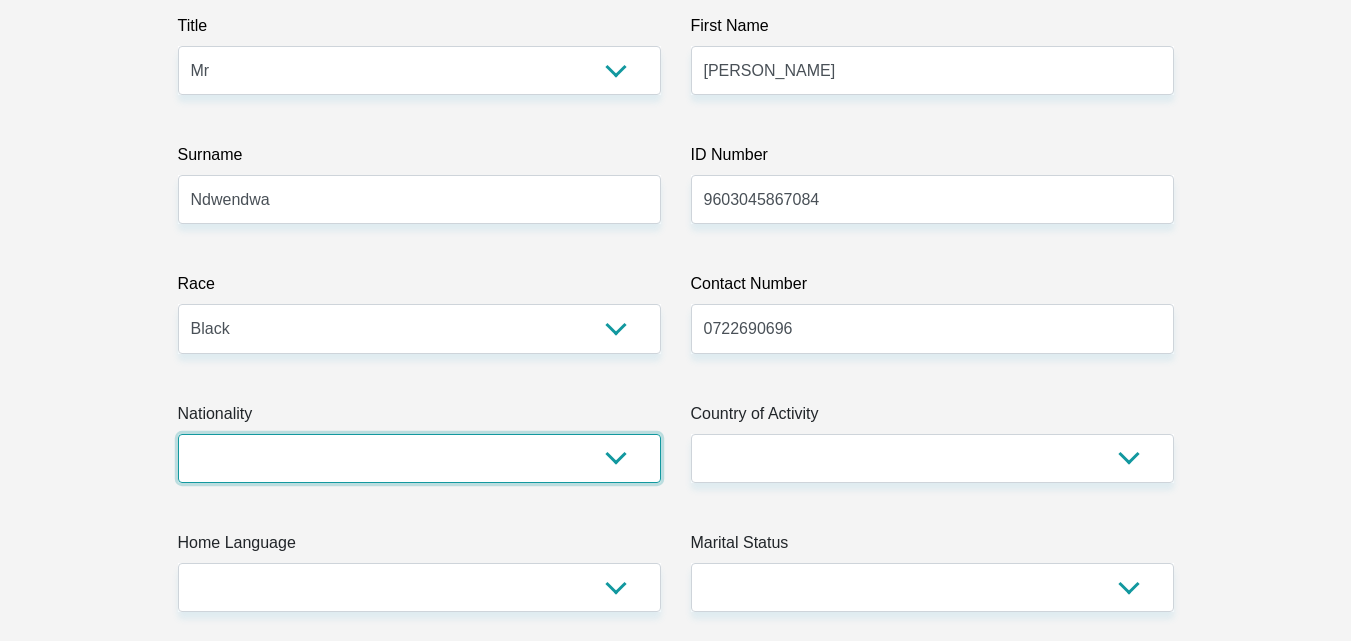drag, startPoint x: 624, startPoint y: 445, endPoint x: 581, endPoint y: 444, distance: 43.011627 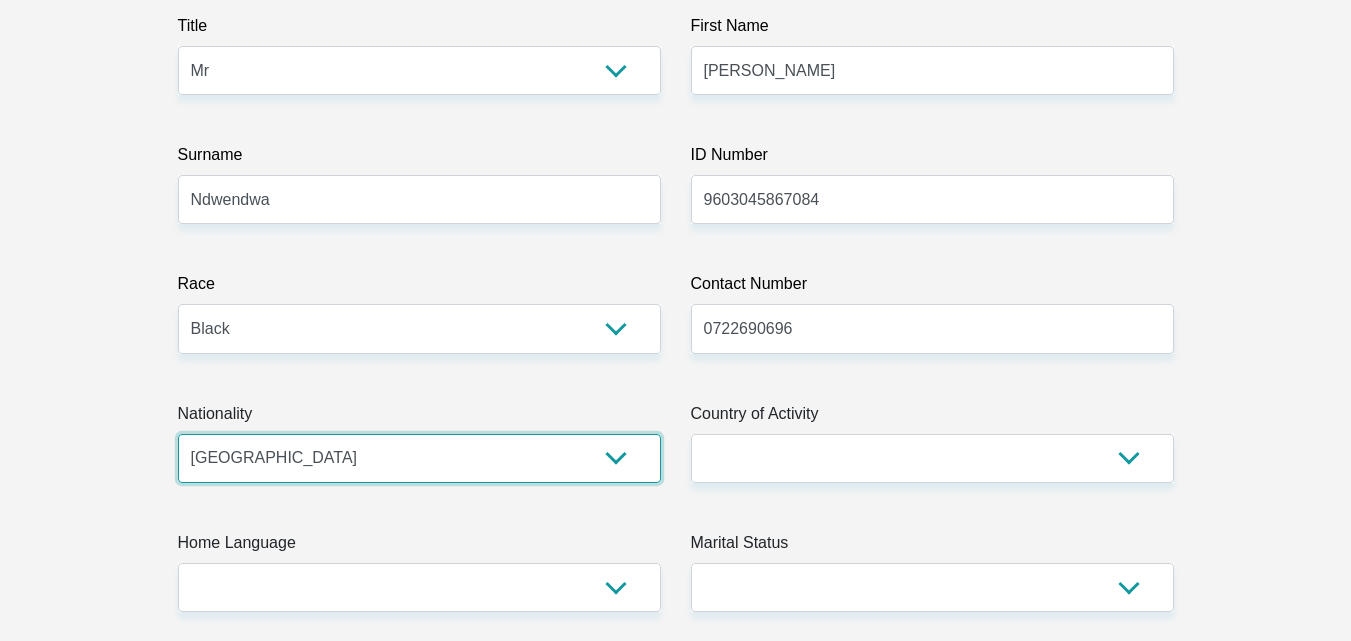 click on "[GEOGRAPHIC_DATA]
[GEOGRAPHIC_DATA]
[GEOGRAPHIC_DATA]
[GEOGRAPHIC_DATA]
[GEOGRAPHIC_DATA]
[GEOGRAPHIC_DATA] [GEOGRAPHIC_DATA]
[GEOGRAPHIC_DATA]
[GEOGRAPHIC_DATA]
[GEOGRAPHIC_DATA]
[GEOGRAPHIC_DATA]
[GEOGRAPHIC_DATA]
[GEOGRAPHIC_DATA]
[GEOGRAPHIC_DATA]
[GEOGRAPHIC_DATA]
[GEOGRAPHIC_DATA]
[DATE][GEOGRAPHIC_DATA]
[GEOGRAPHIC_DATA]
[GEOGRAPHIC_DATA]
[GEOGRAPHIC_DATA]
[GEOGRAPHIC_DATA]
[GEOGRAPHIC_DATA]
[GEOGRAPHIC_DATA]
[GEOGRAPHIC_DATA]
[GEOGRAPHIC_DATA]" at bounding box center [419, 458] 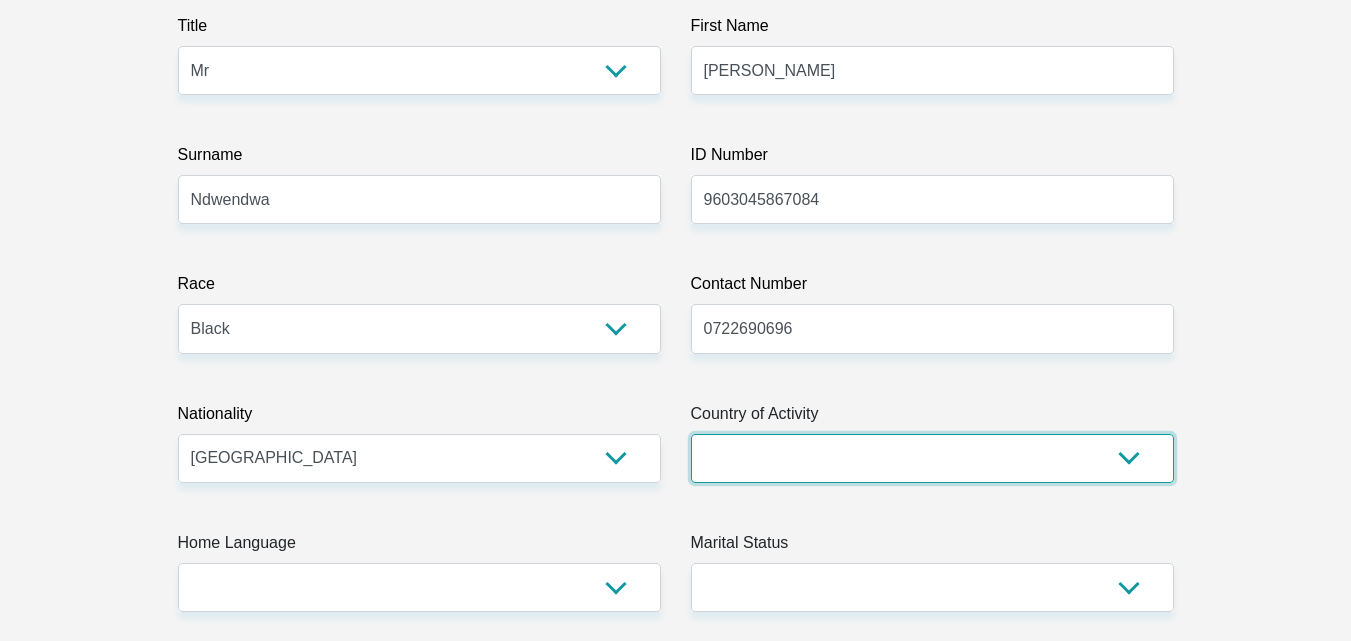 click on "[GEOGRAPHIC_DATA]
[GEOGRAPHIC_DATA]
[GEOGRAPHIC_DATA]
[GEOGRAPHIC_DATA]
[GEOGRAPHIC_DATA]
[GEOGRAPHIC_DATA] [GEOGRAPHIC_DATA]
[GEOGRAPHIC_DATA]
[GEOGRAPHIC_DATA]
[GEOGRAPHIC_DATA]
[GEOGRAPHIC_DATA]
[GEOGRAPHIC_DATA]
[GEOGRAPHIC_DATA]
[GEOGRAPHIC_DATA]
[GEOGRAPHIC_DATA]
[GEOGRAPHIC_DATA]
[DATE][GEOGRAPHIC_DATA]
[GEOGRAPHIC_DATA]
[GEOGRAPHIC_DATA]
[GEOGRAPHIC_DATA]
[GEOGRAPHIC_DATA]" at bounding box center (932, 458) 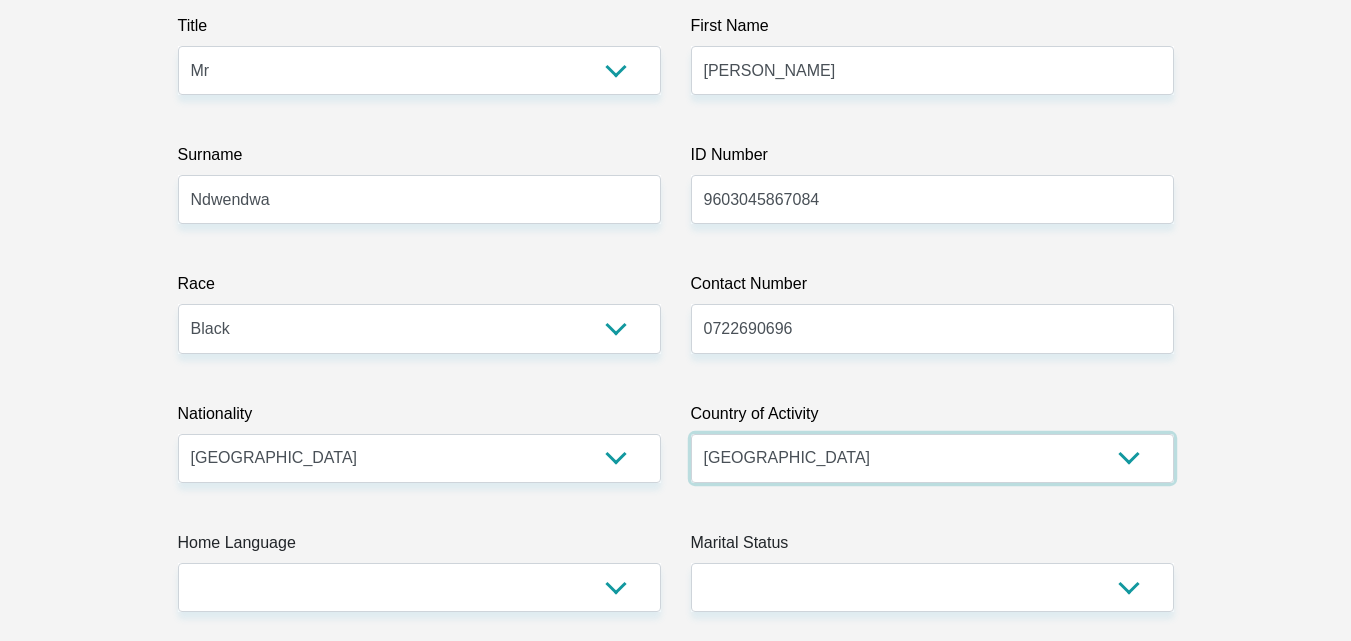 click on "[GEOGRAPHIC_DATA]
[GEOGRAPHIC_DATA]
[GEOGRAPHIC_DATA]
[GEOGRAPHIC_DATA]
[GEOGRAPHIC_DATA]
[GEOGRAPHIC_DATA] [GEOGRAPHIC_DATA]
[GEOGRAPHIC_DATA]
[GEOGRAPHIC_DATA]
[GEOGRAPHIC_DATA]
[GEOGRAPHIC_DATA]
[GEOGRAPHIC_DATA]
[GEOGRAPHIC_DATA]
[GEOGRAPHIC_DATA]
[GEOGRAPHIC_DATA]
[GEOGRAPHIC_DATA]
[DATE][GEOGRAPHIC_DATA]
[GEOGRAPHIC_DATA]
[GEOGRAPHIC_DATA]
[GEOGRAPHIC_DATA]
[GEOGRAPHIC_DATA]" at bounding box center [932, 458] 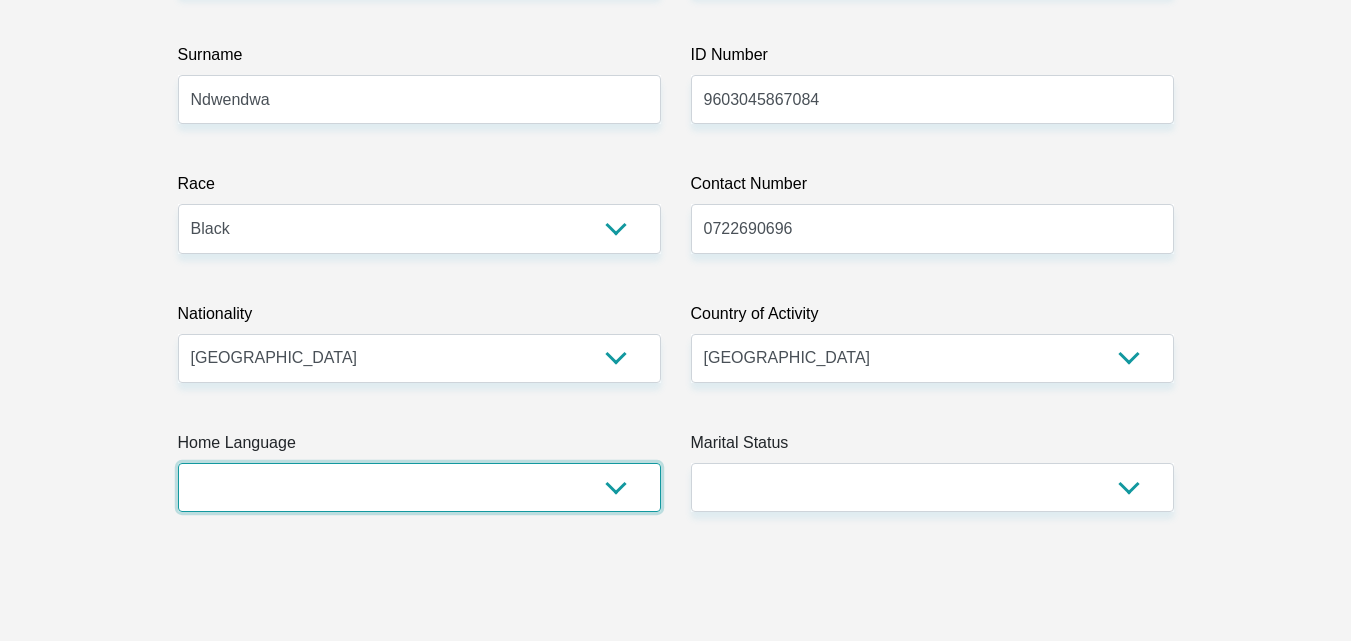 click on "Afrikaans
English
Sepedi
South Ndebele
Southern Sotho
Swati
Tsonga
Tswana
Venda
Xhosa
Zulu
Other" at bounding box center (419, 487) 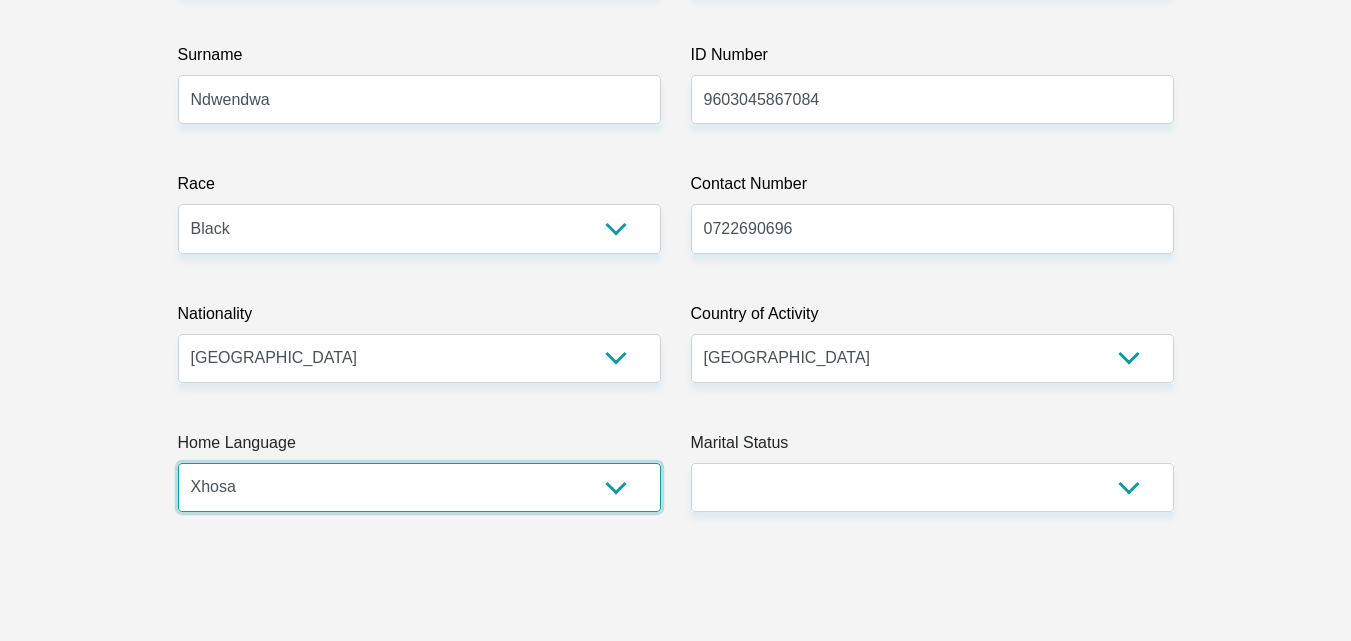 click on "Afrikaans
English
Sepedi
South Ndebele
Southern Sotho
Swati
Tsonga
Tswana
Venda
Xhosa
Zulu
Other" at bounding box center [419, 487] 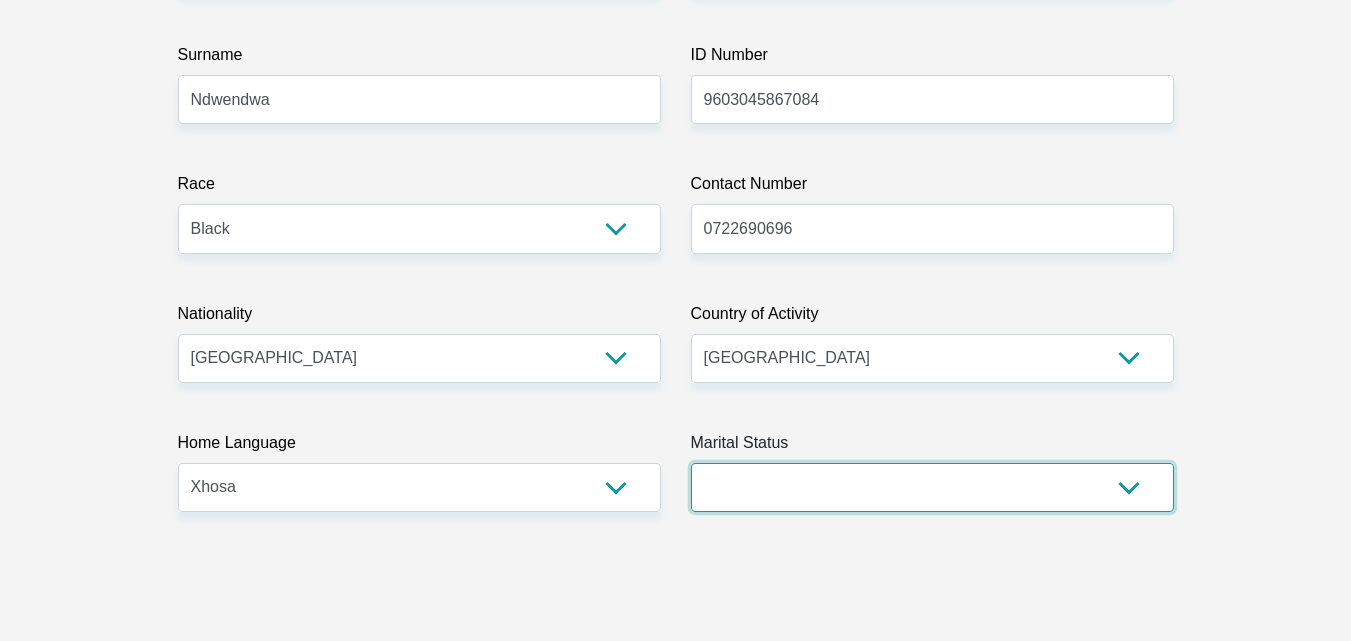 click on "Married ANC
Single
Divorced
Widowed
Married COP or Customary Law" at bounding box center [932, 487] 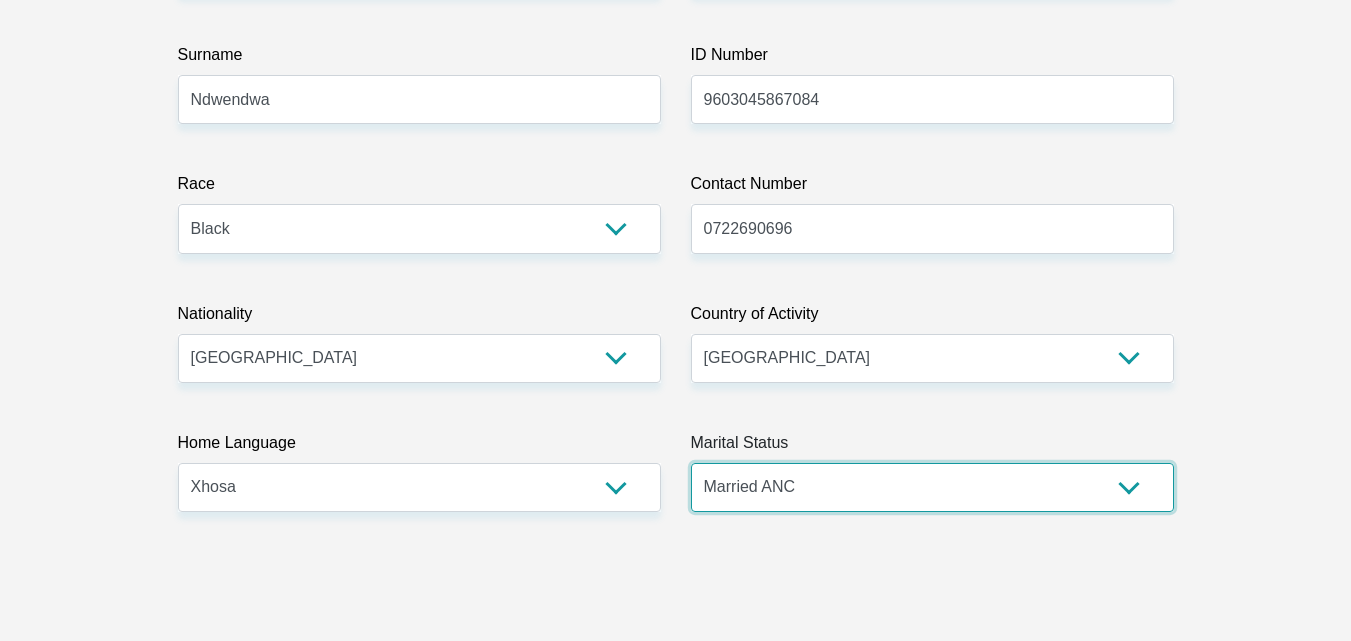 click on "Married ANC
Single
Divorced
Widowed
Married COP or Customary Law" at bounding box center (932, 487) 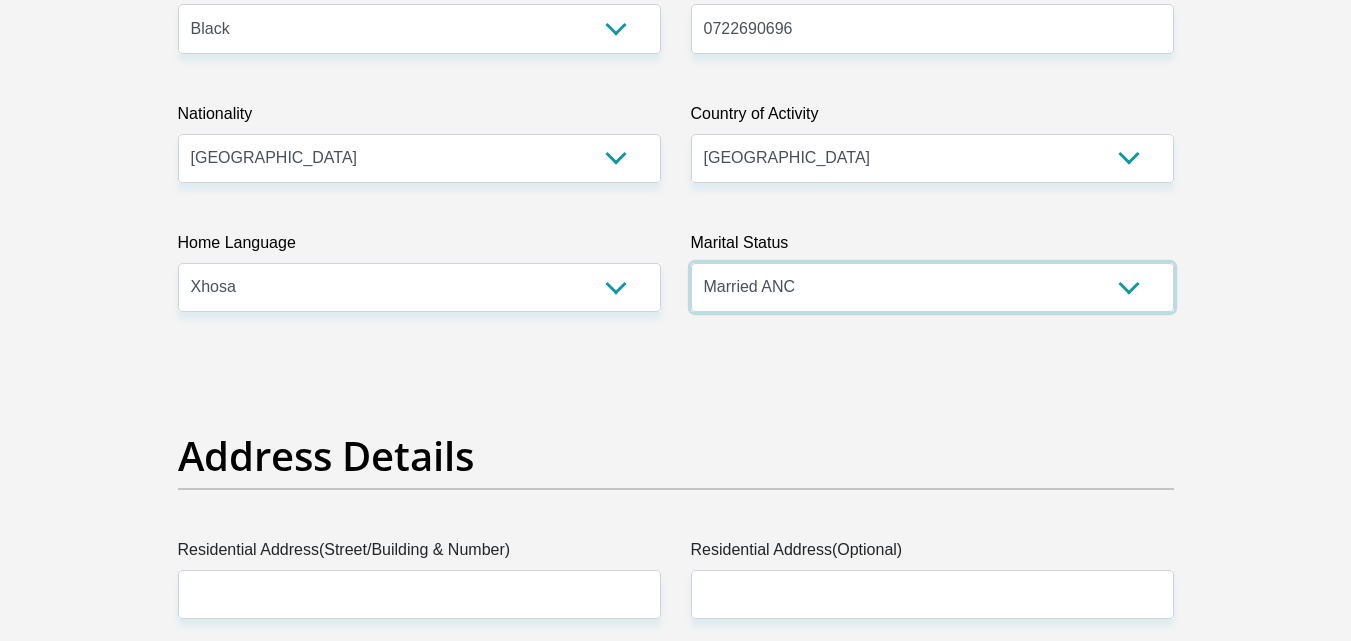 scroll, scrollTop: 800, scrollLeft: 0, axis: vertical 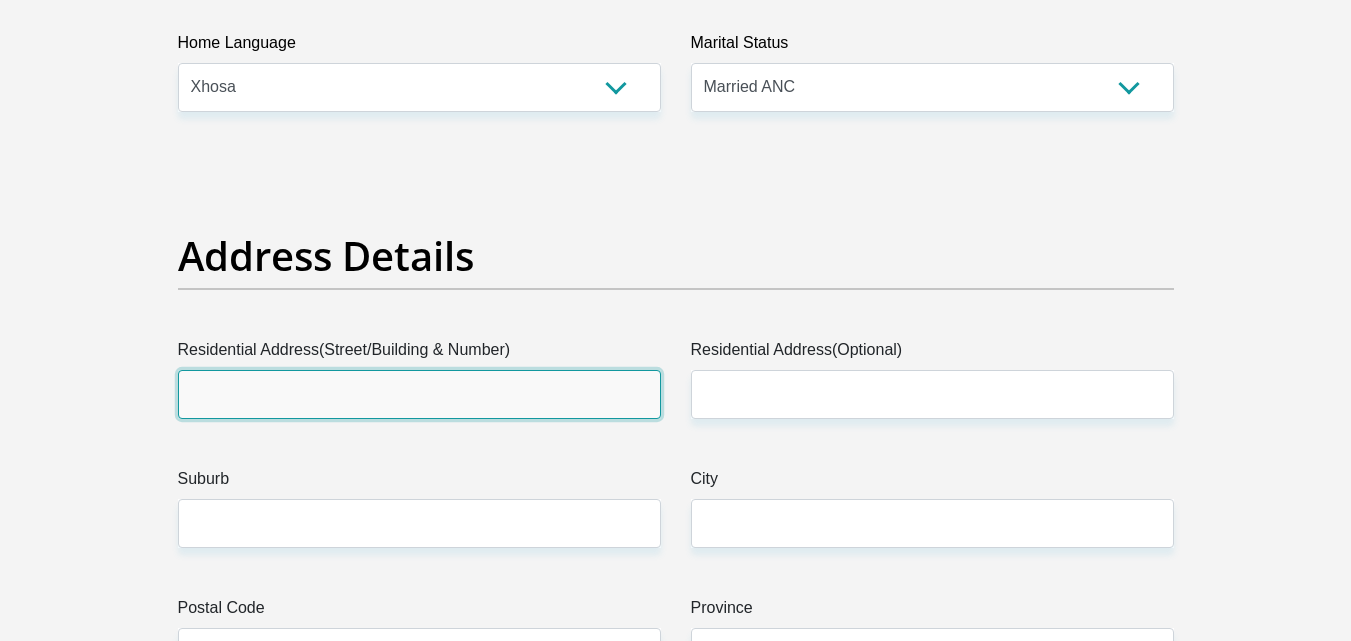 click on "Residential Address(Street/Building & Number)" at bounding box center (419, 394) 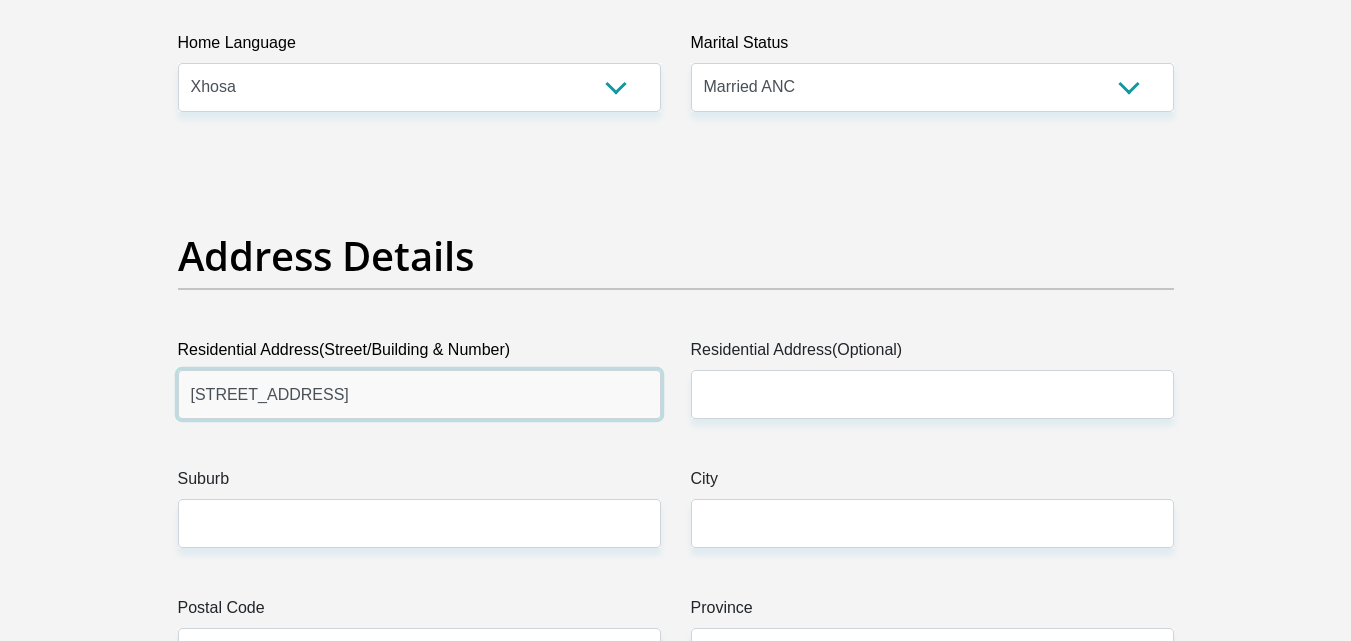 type on "[STREET_ADDRESS]" 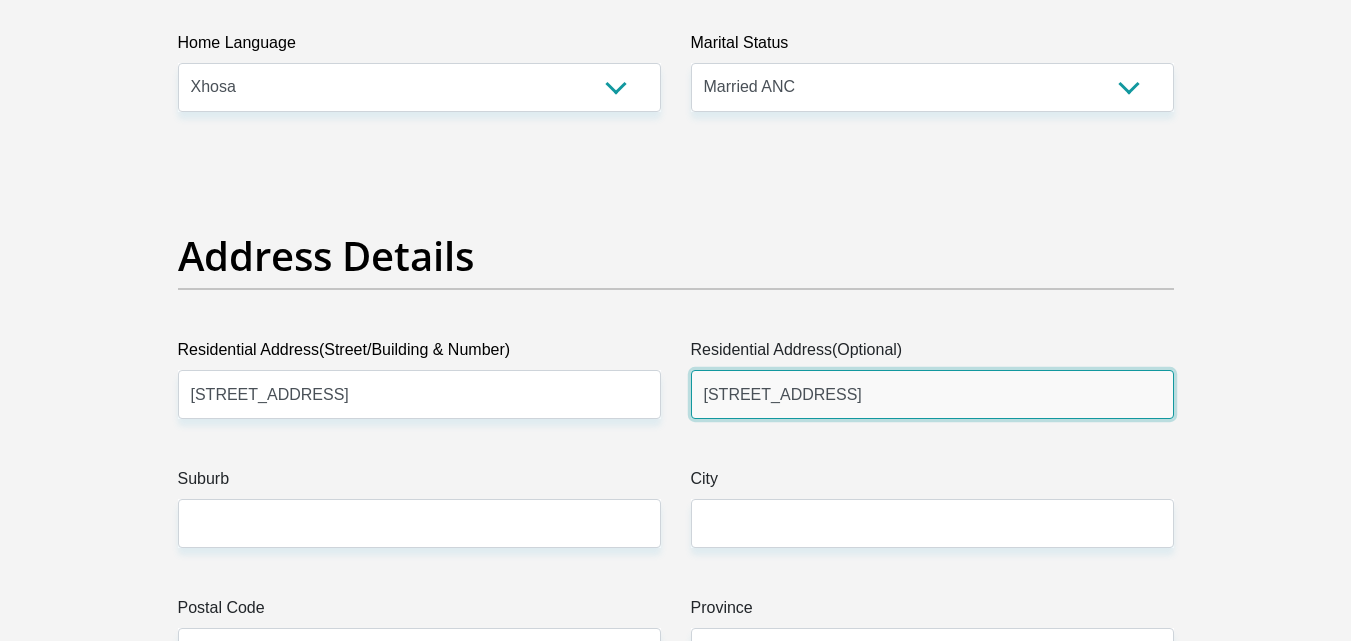 type on "[STREET_ADDRESS]" 